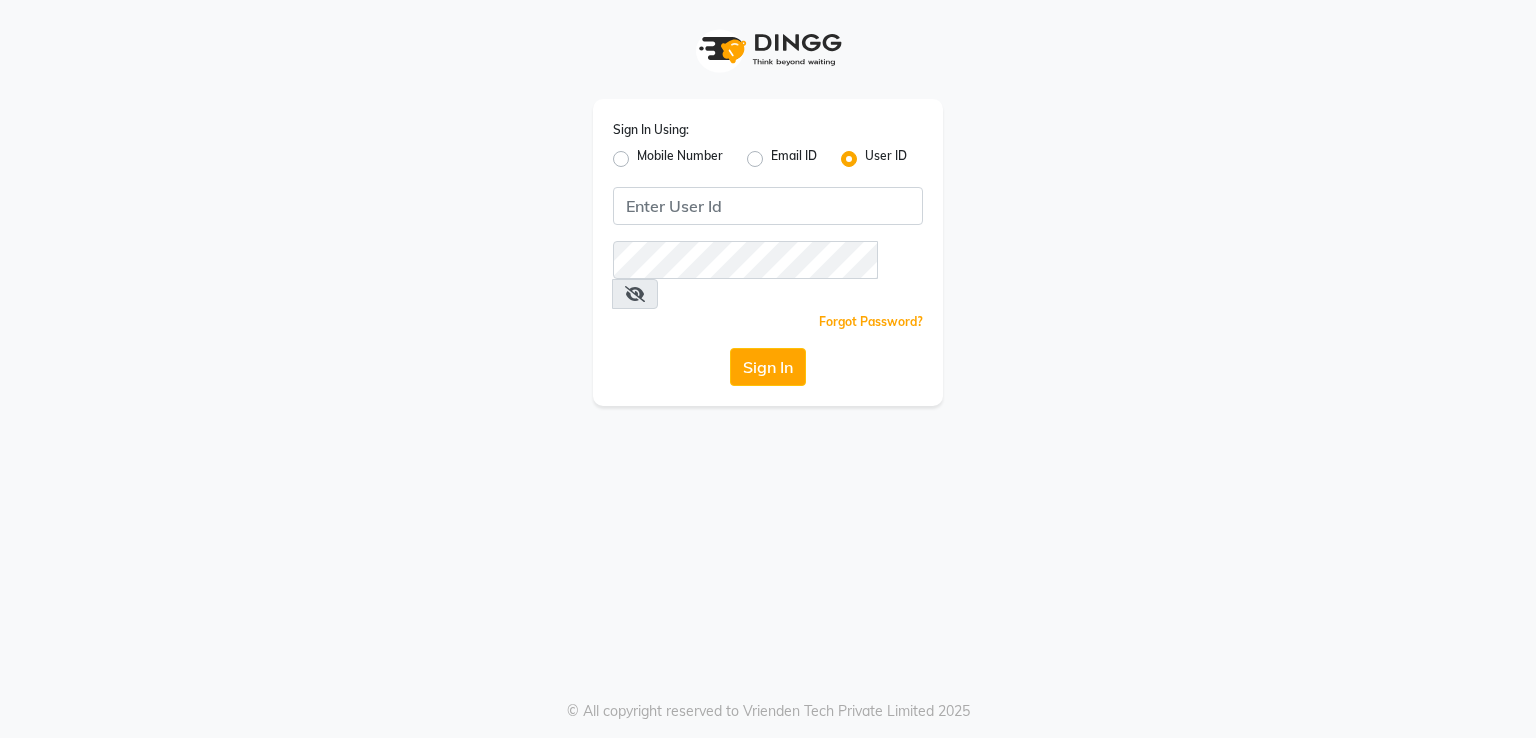 scroll, scrollTop: 0, scrollLeft: 0, axis: both 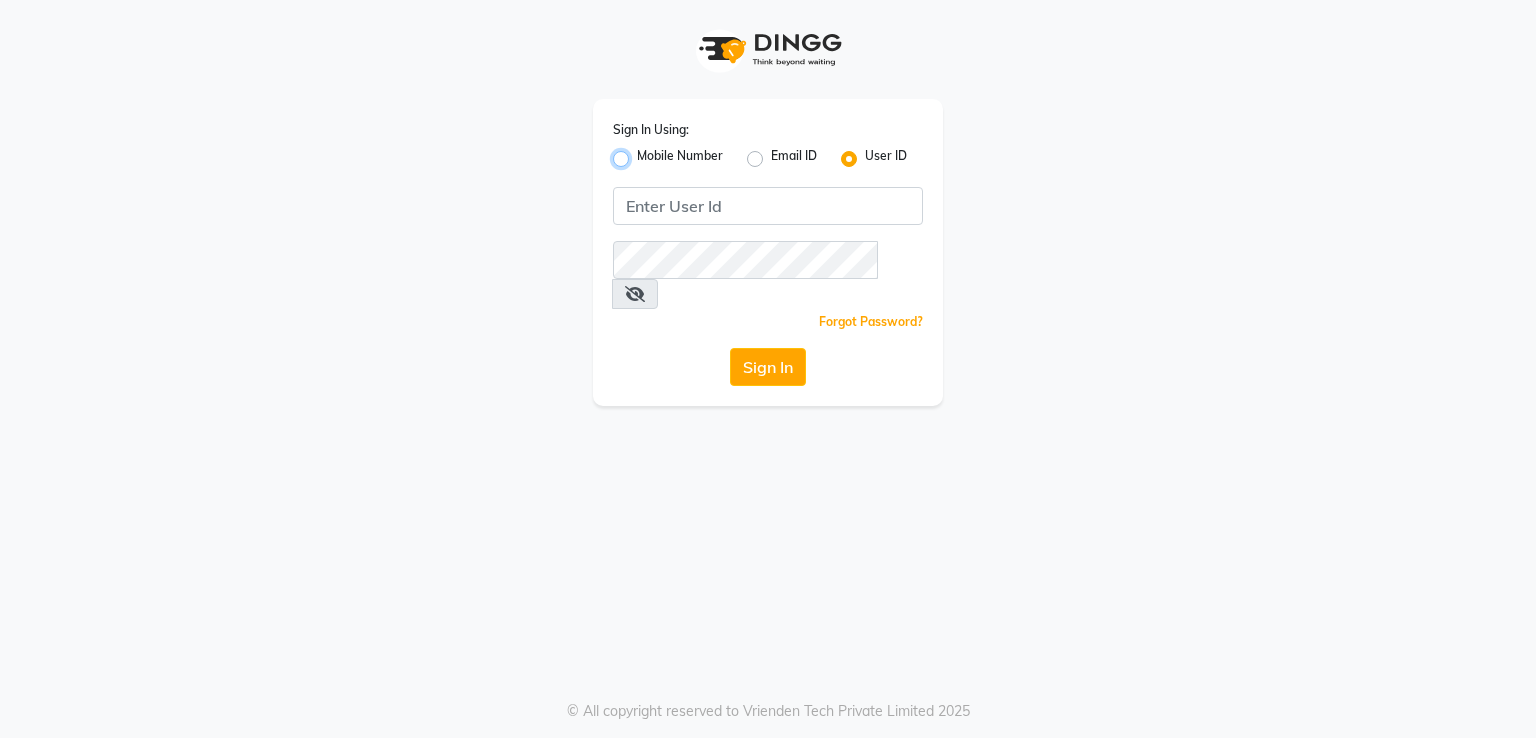 click on "Mobile Number" at bounding box center (643, 153) 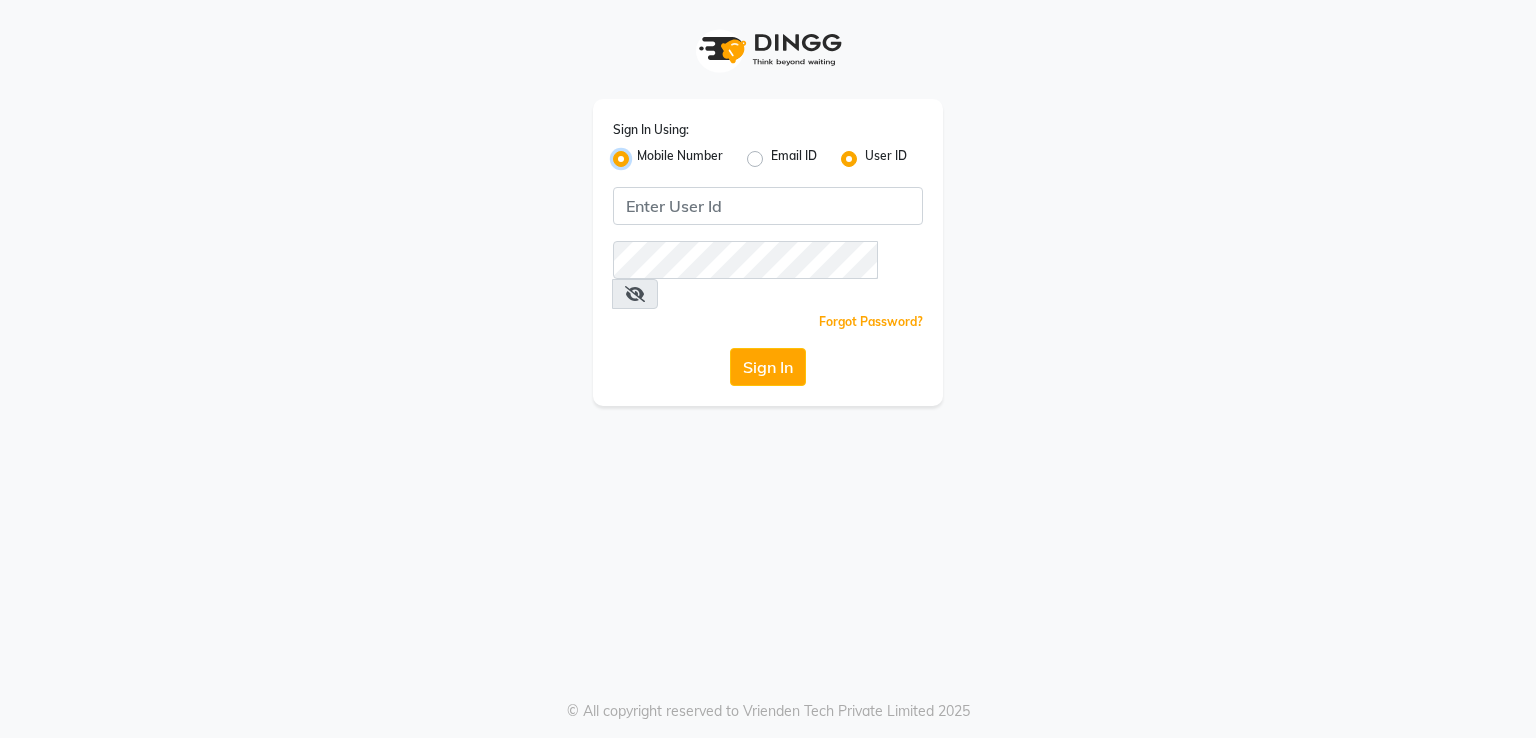 radio on "false" 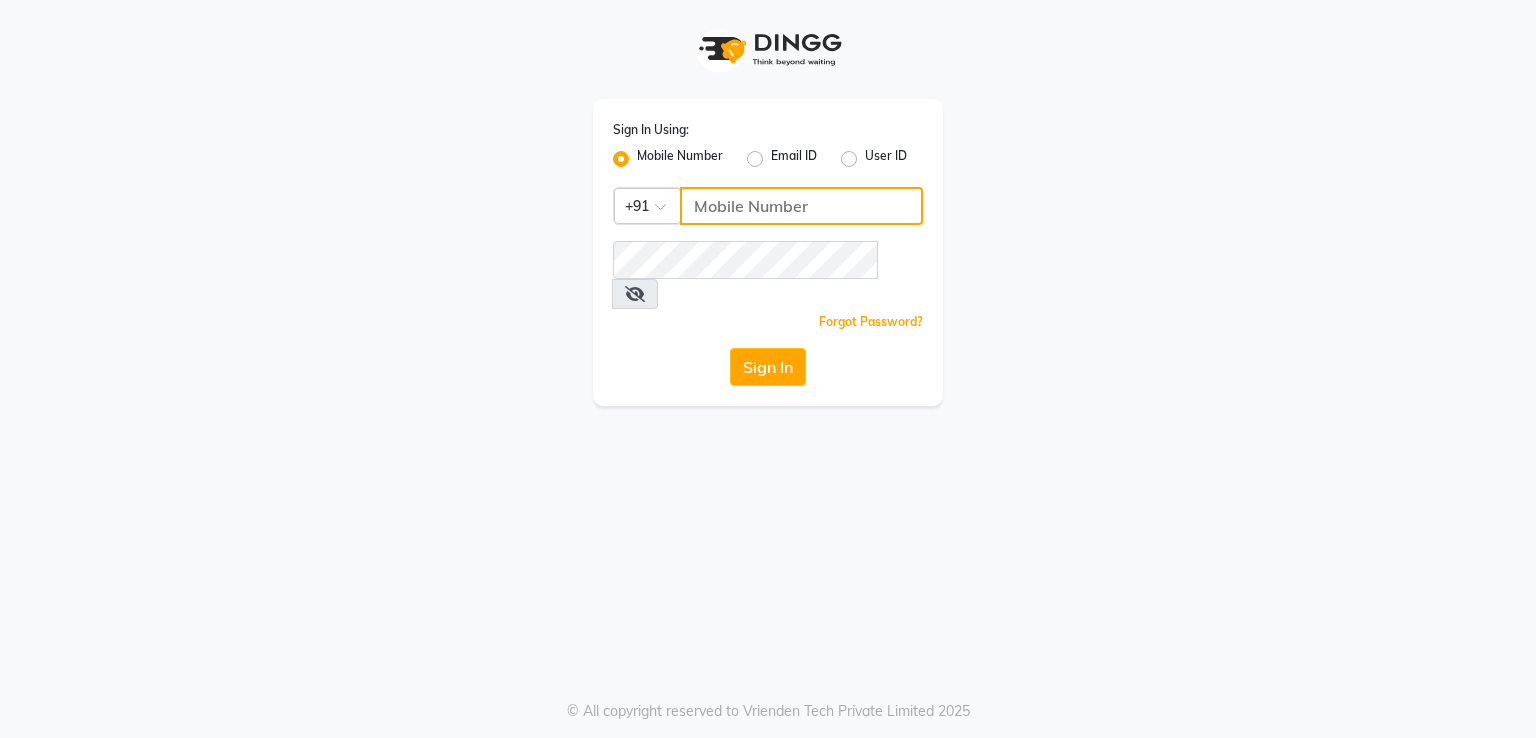 click 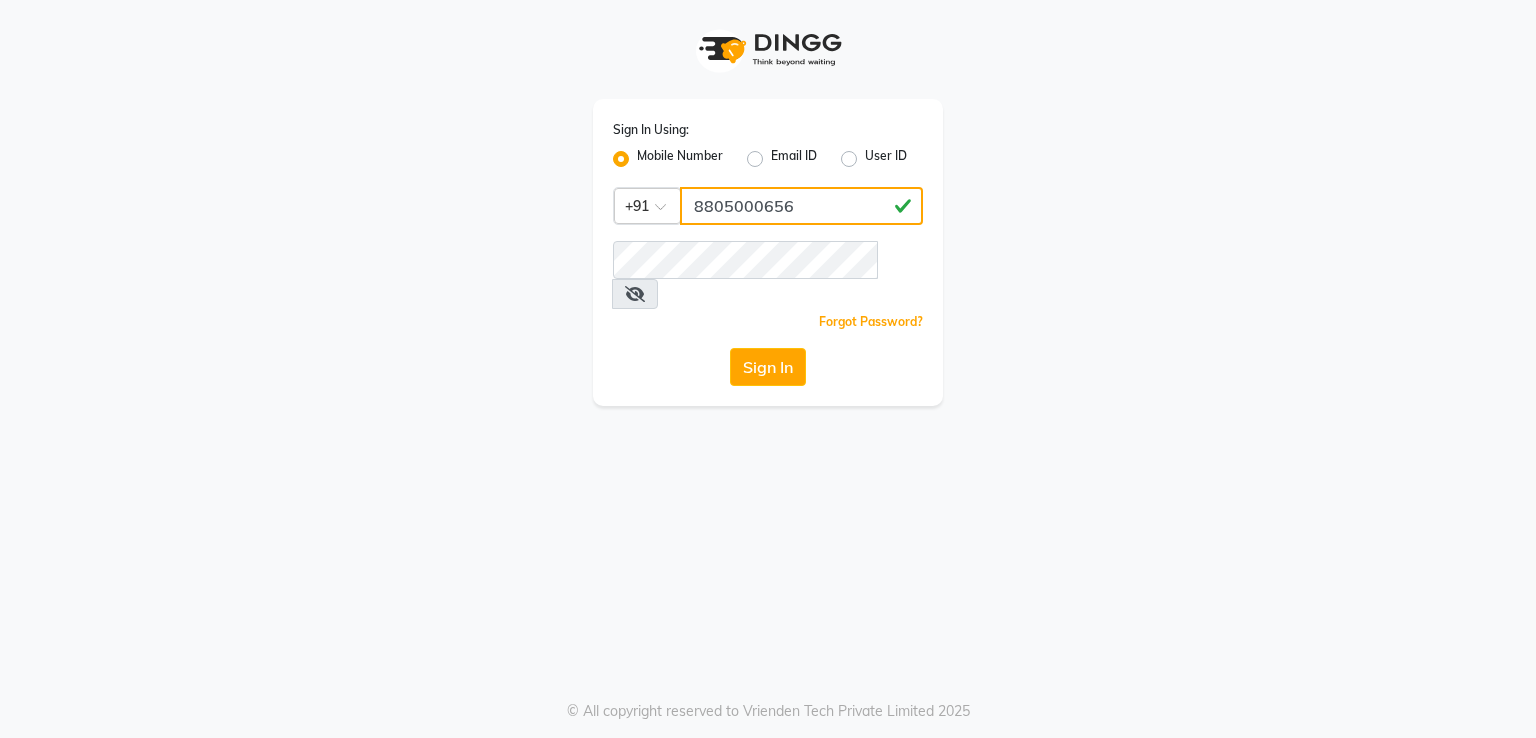 type on "8805000656" 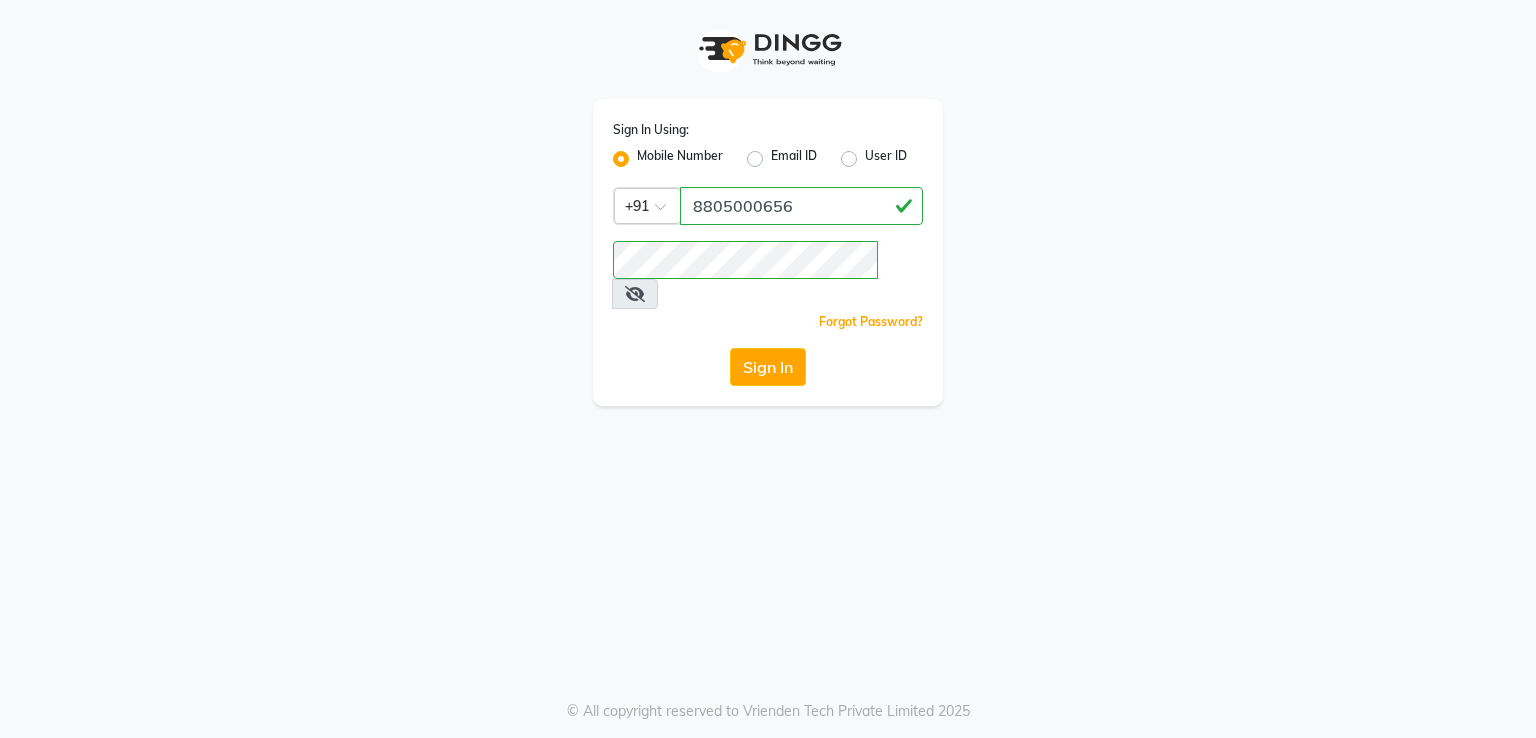 click at bounding box center [635, 294] 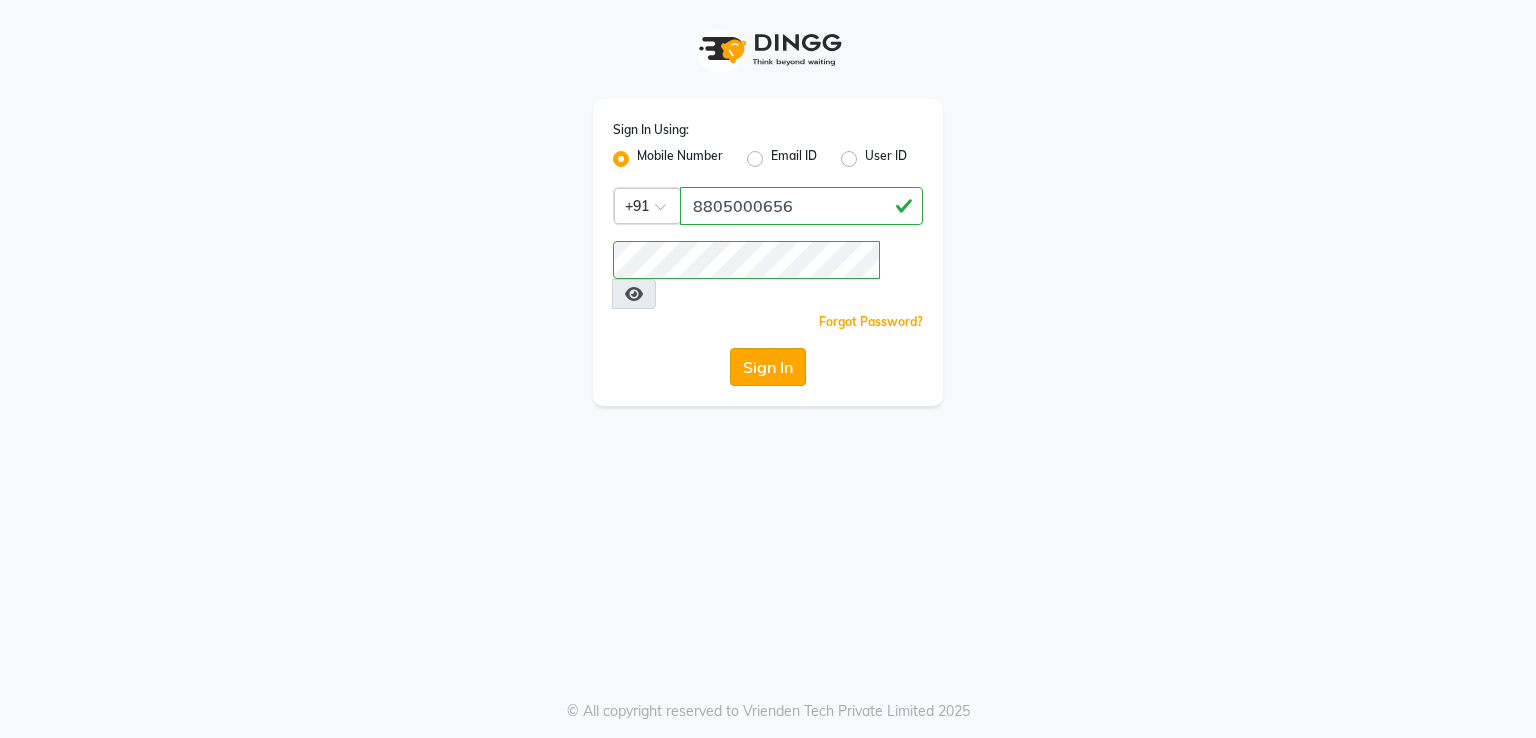 click on "Sign In" 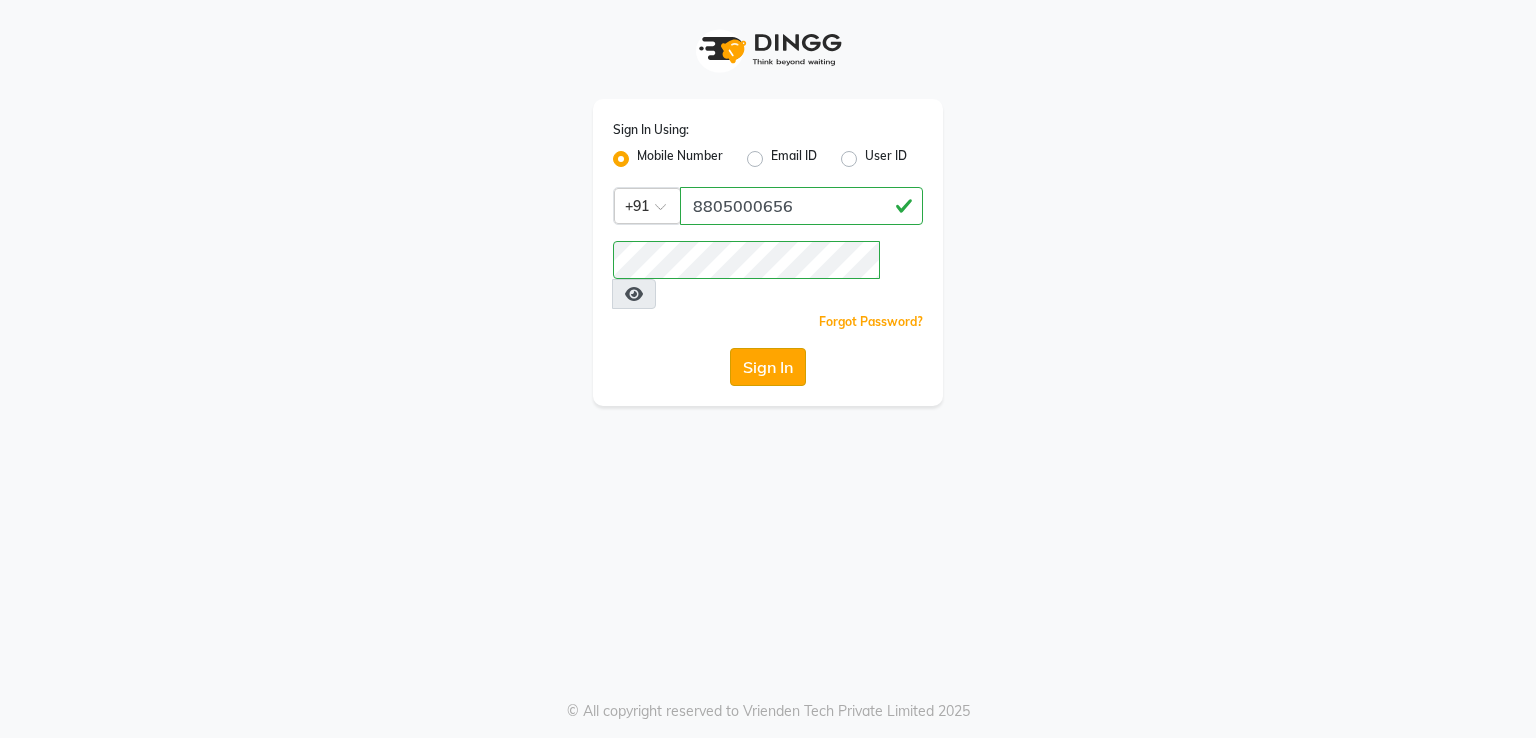 click on "Sign In" 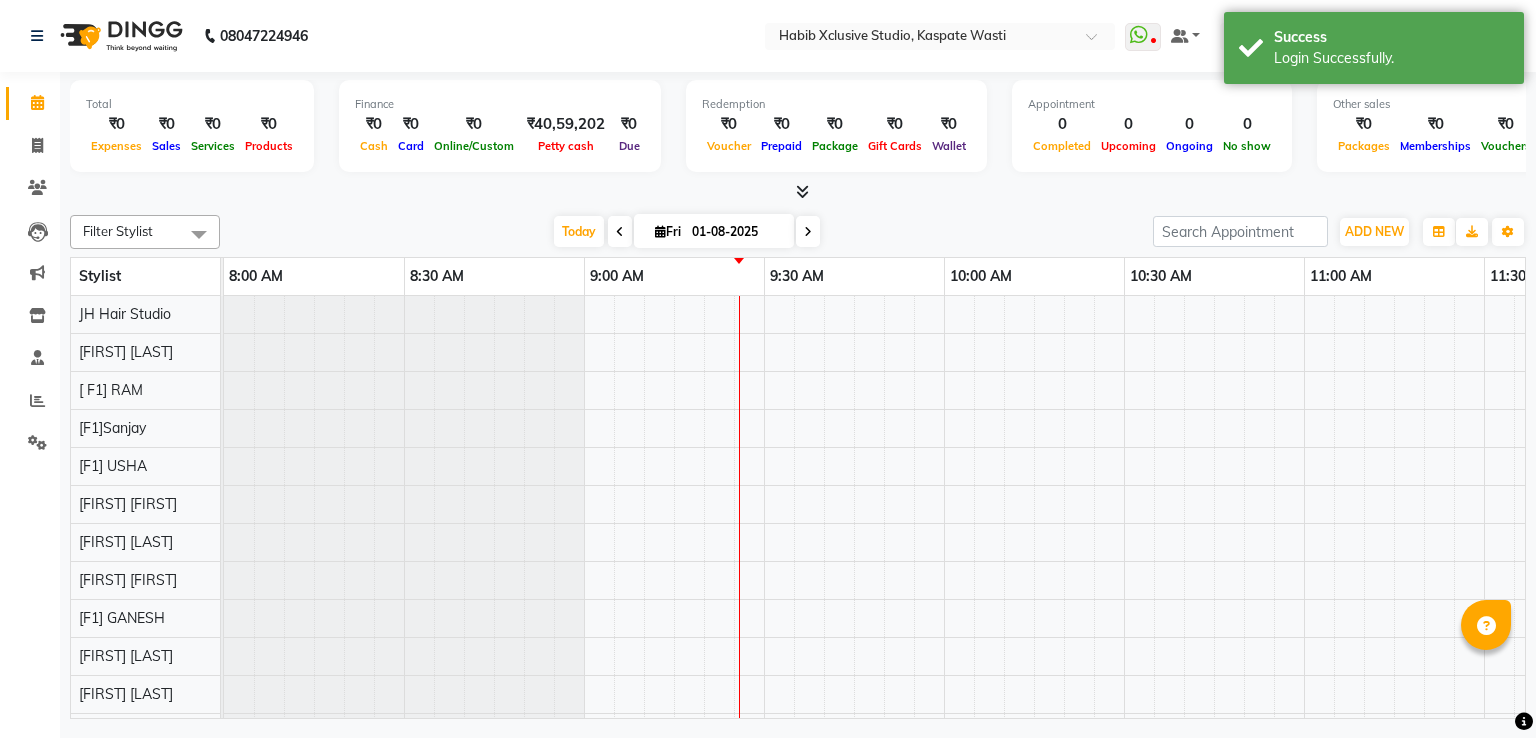 scroll, scrollTop: 0, scrollLeft: 0, axis: both 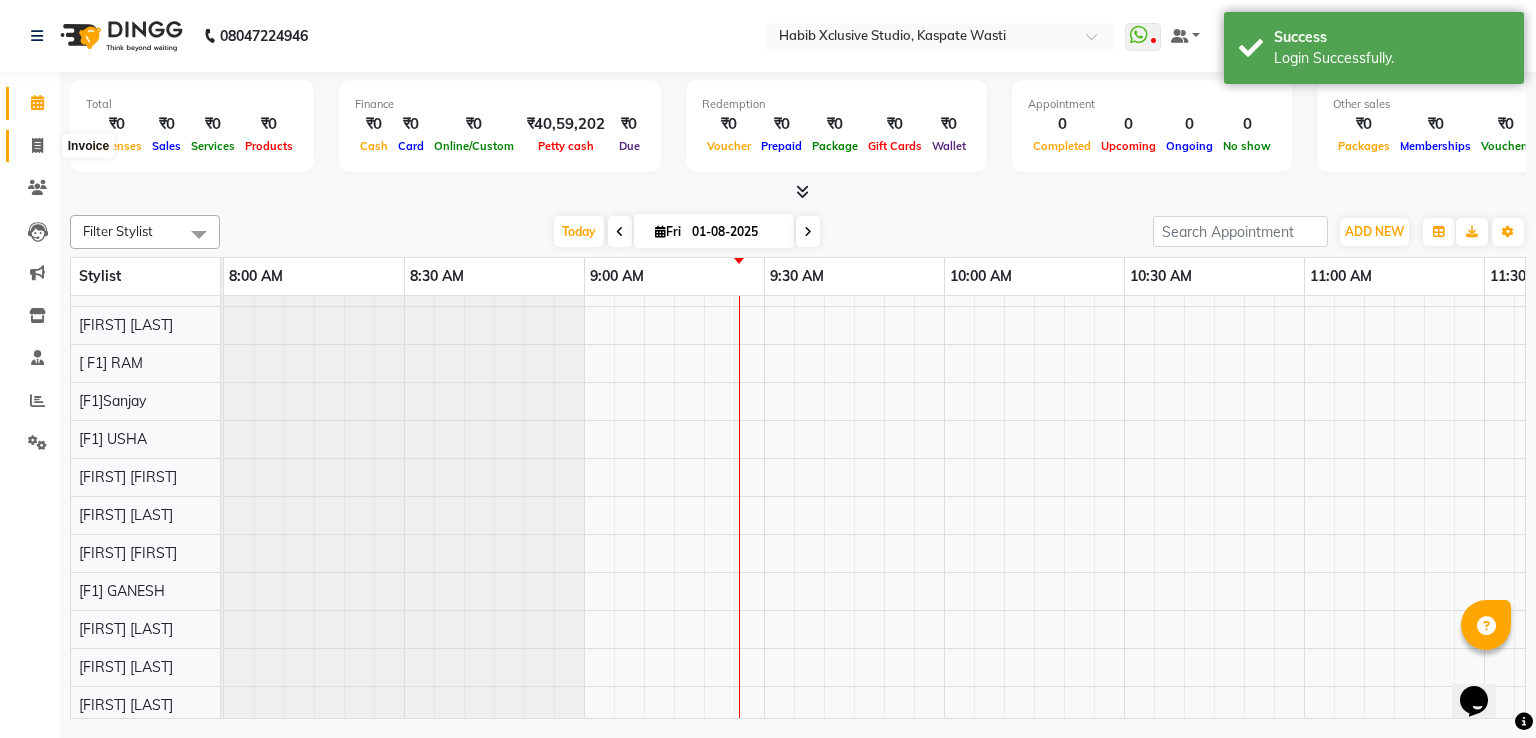 click 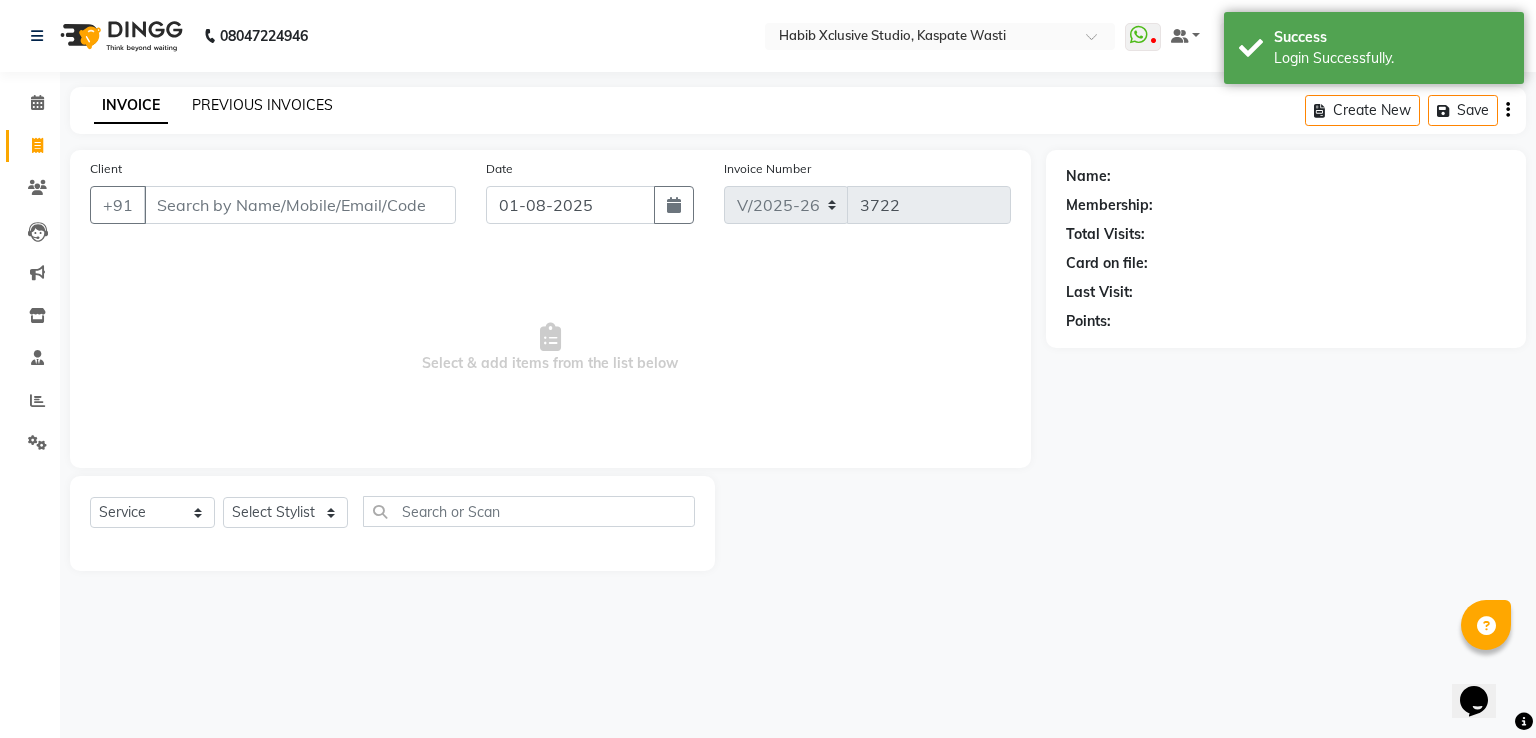 click on "PREVIOUS INVOICES" 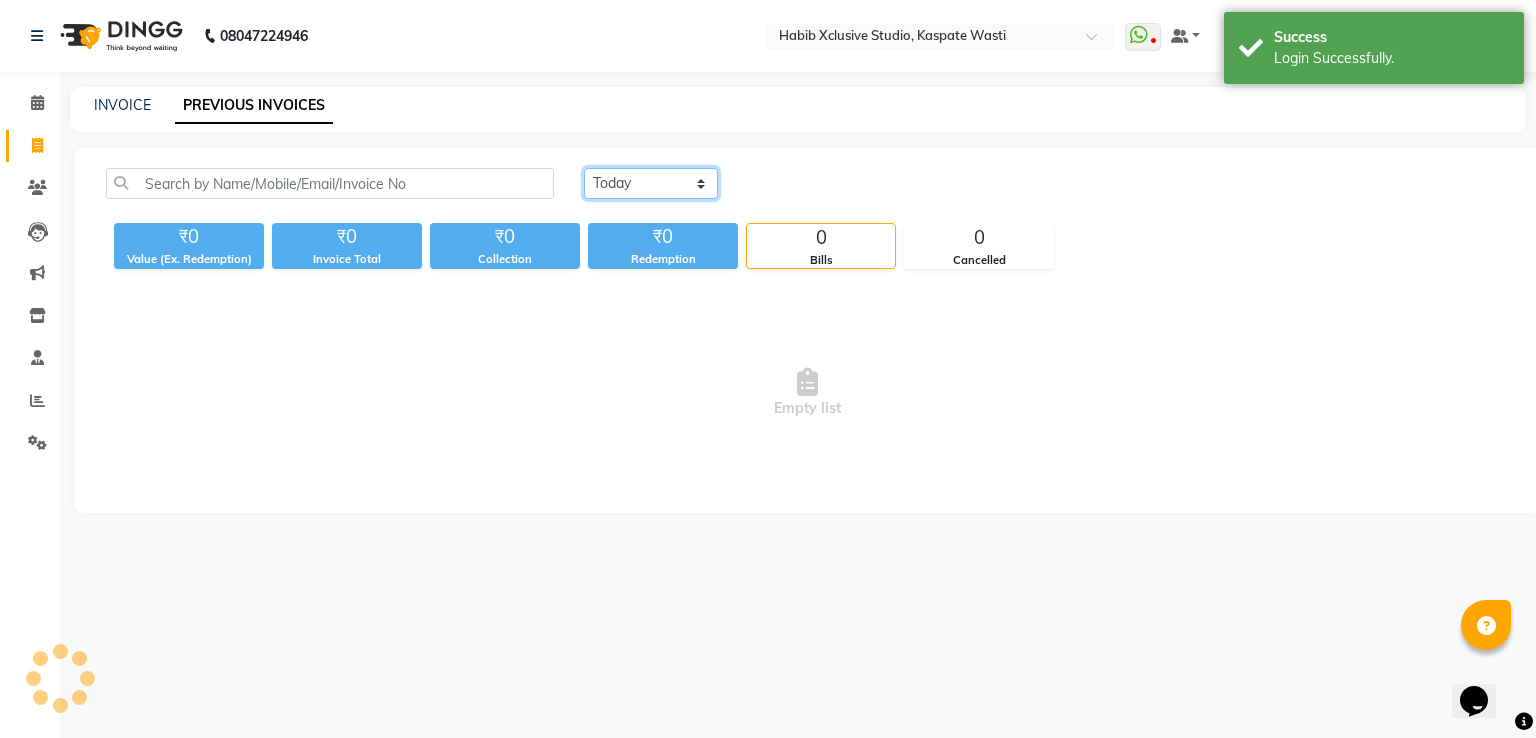 click on "Today Yesterday Custom Range" 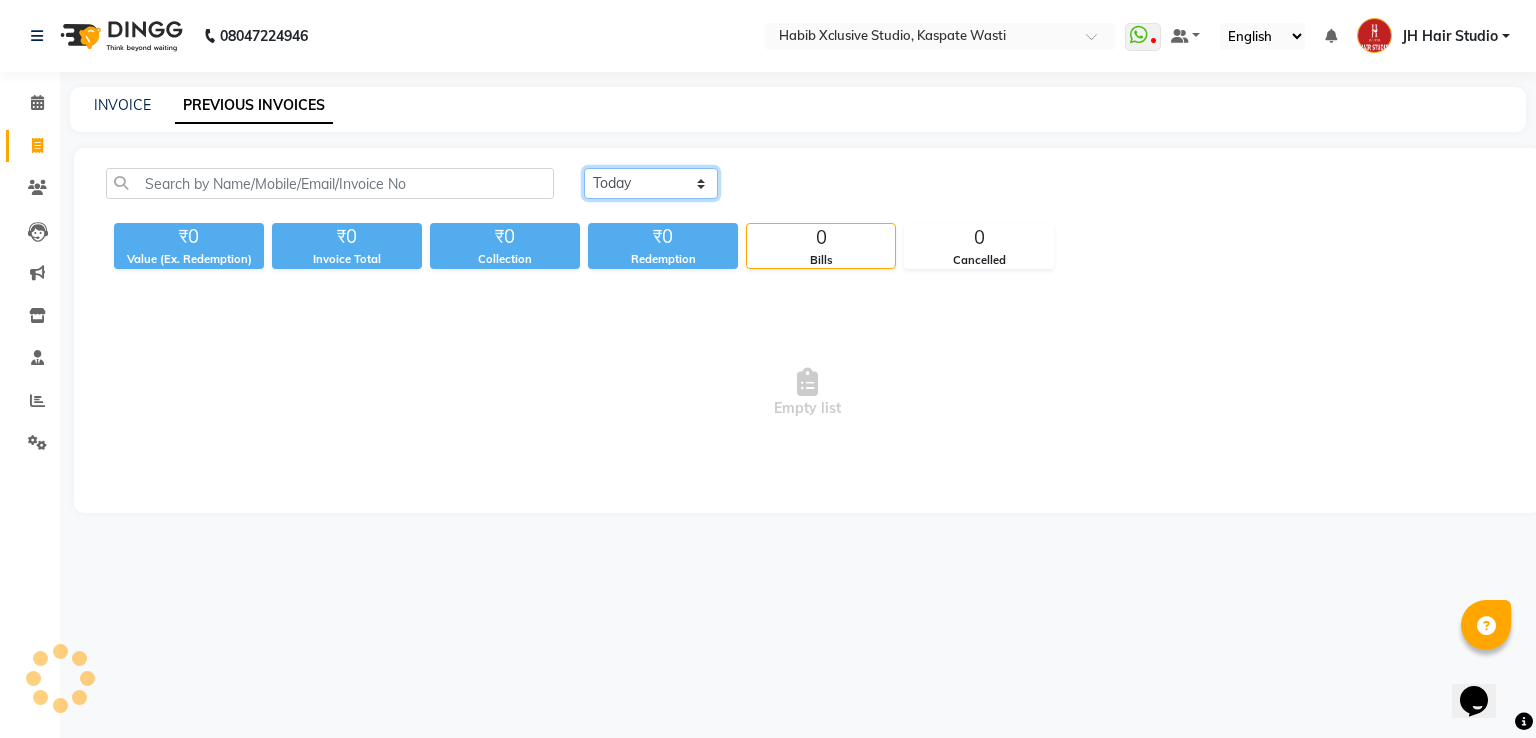 select on "yesterday" 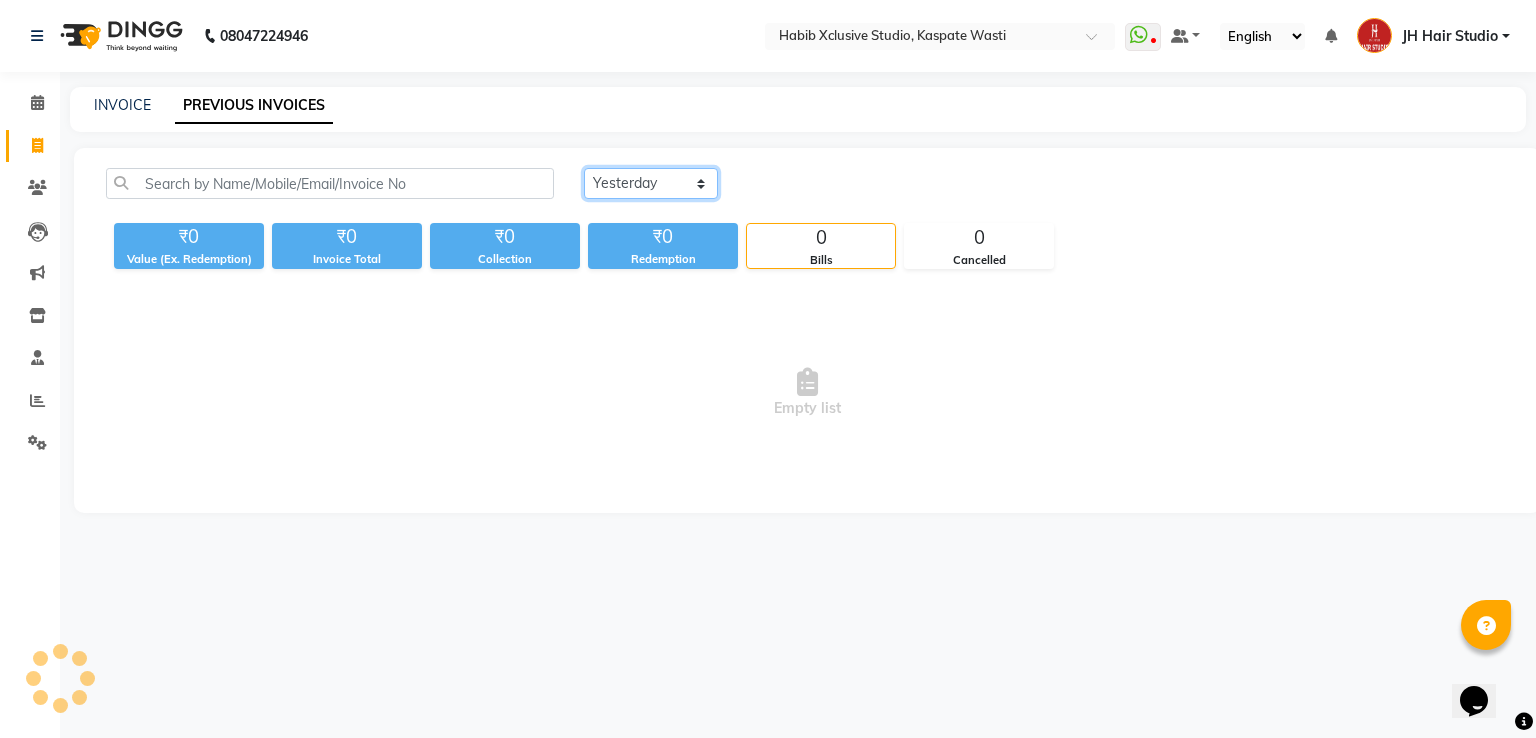 click on "Today Yesterday Custom Range" 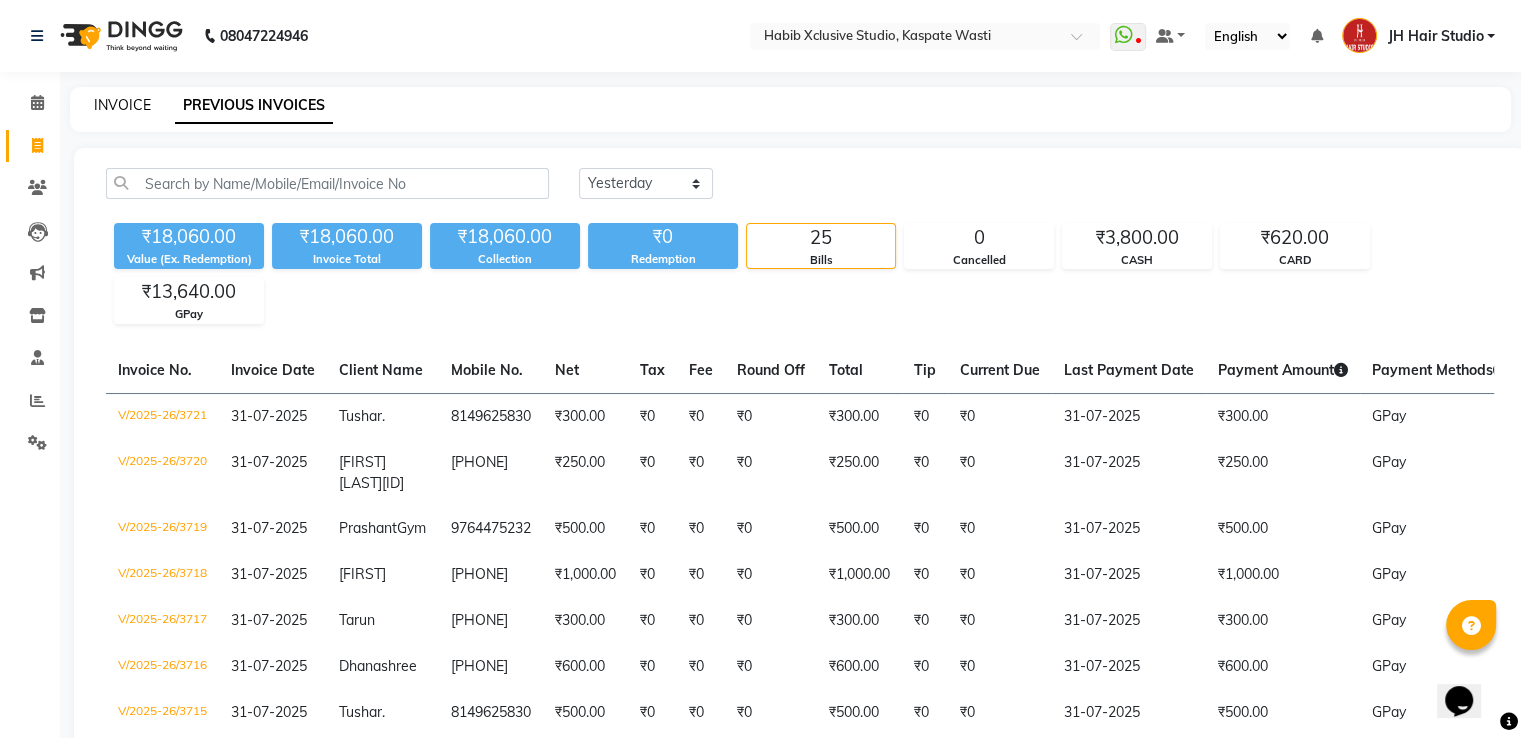 click on "INVOICE" 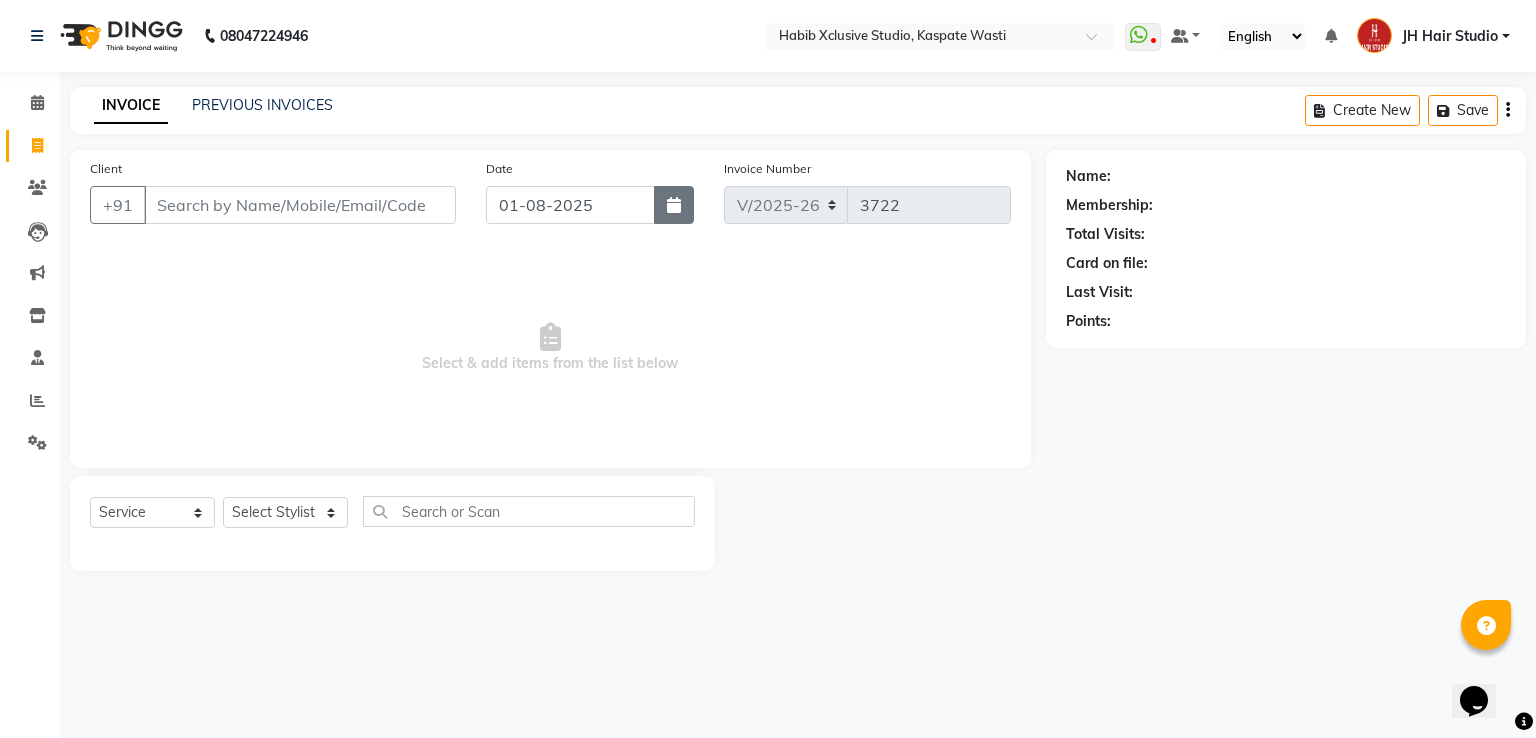 click 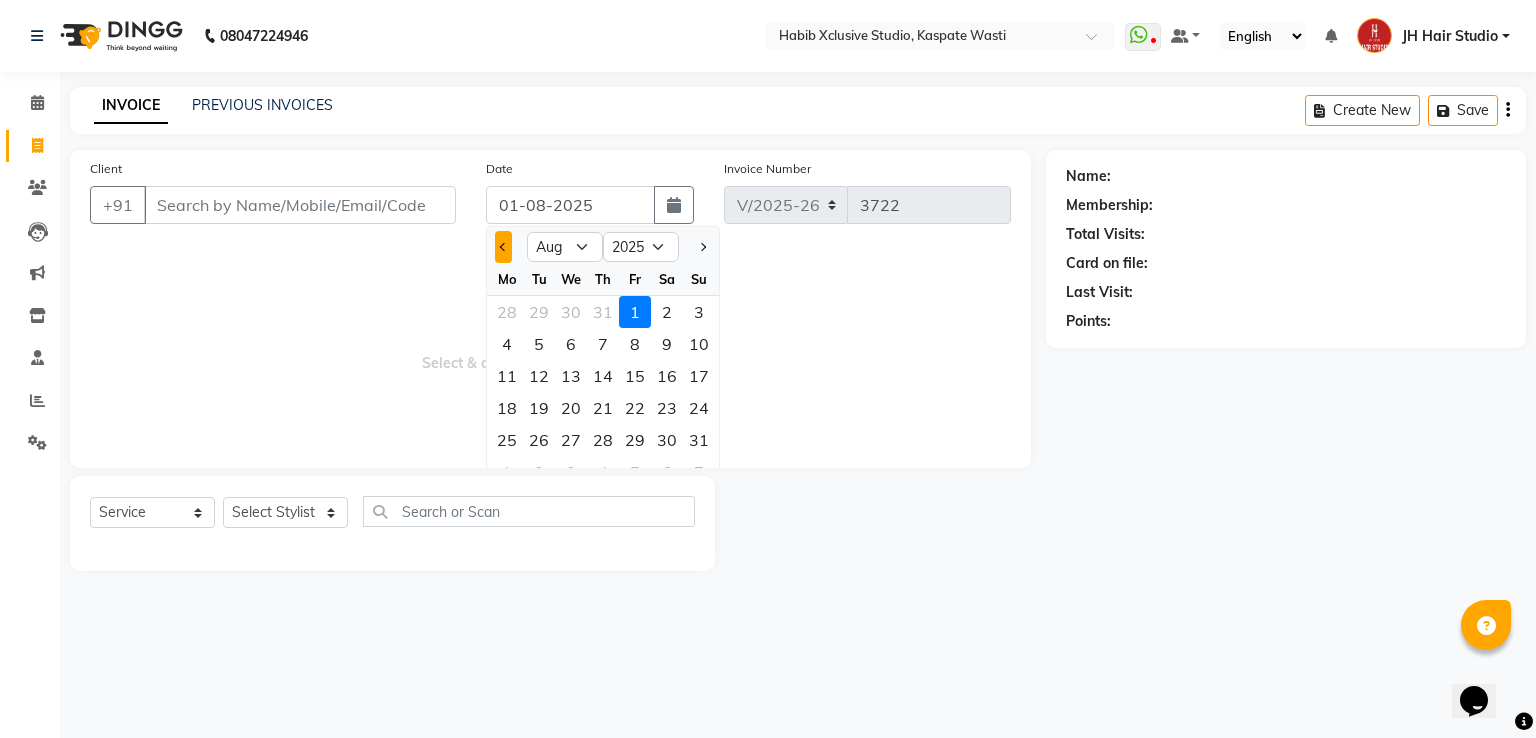 click 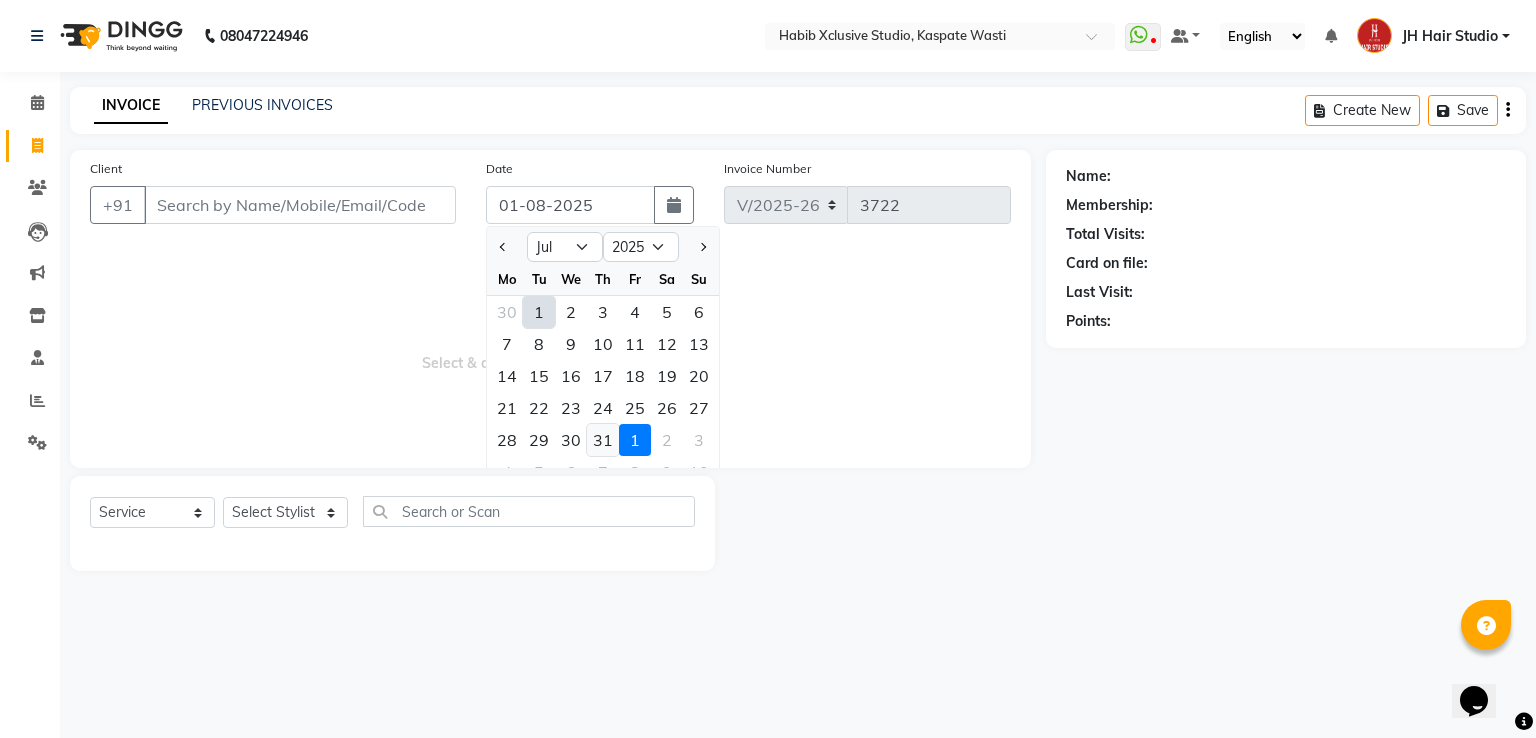 click on "31" 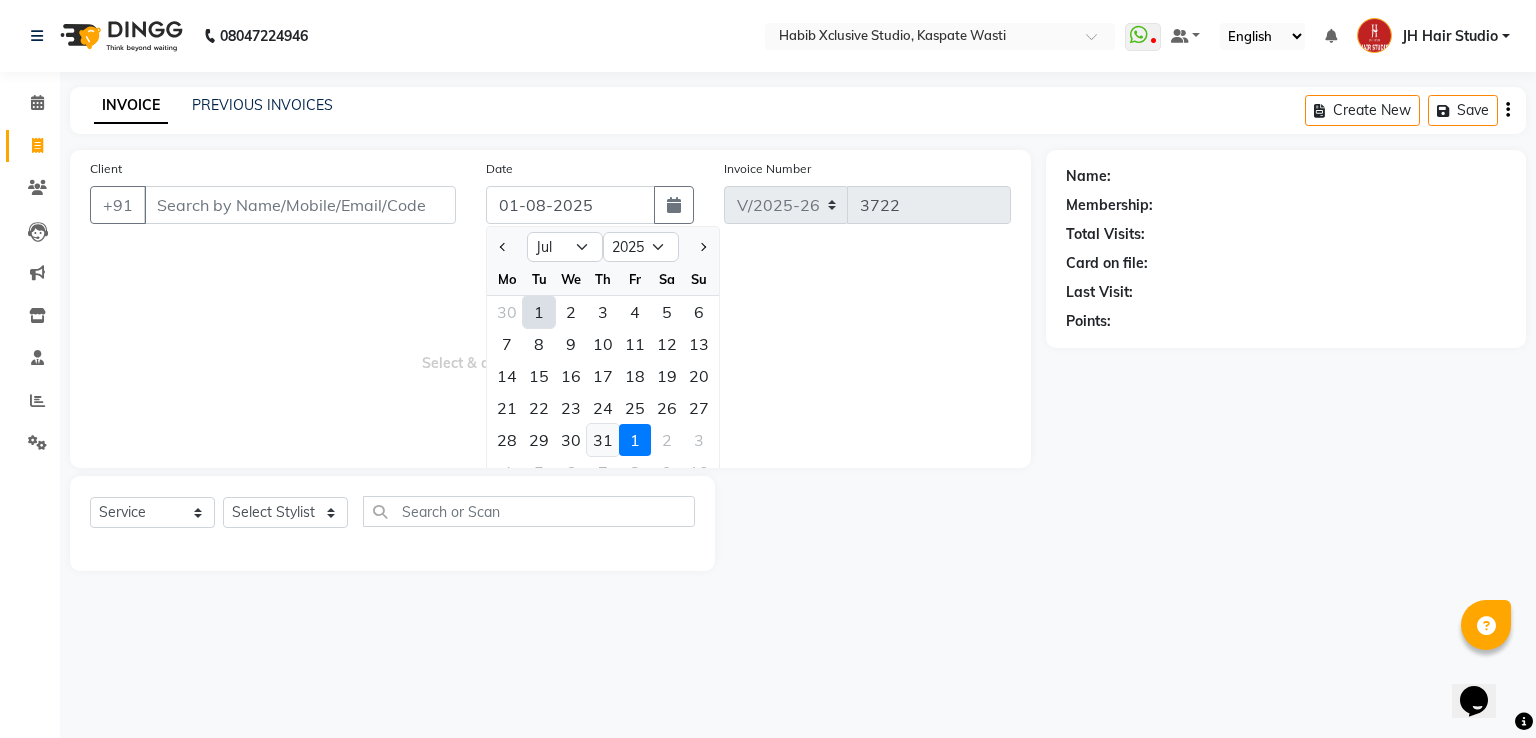 type on "31-07-2025" 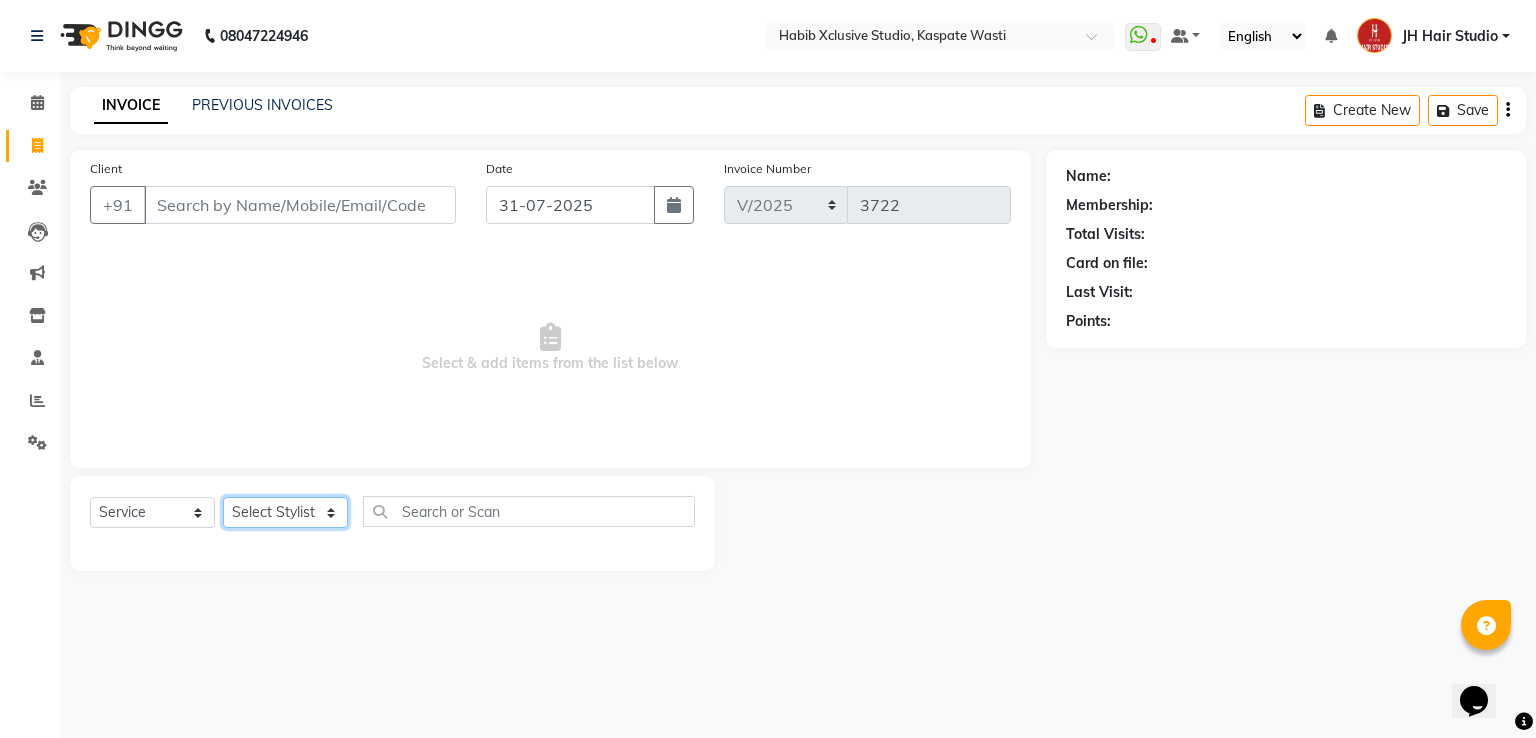 click on "Select Stylist [F1] [FIRST] [F1] [FIRST] [F1] [FIRST] [F1][FIRST] [F1][FIRST] [F1] [FIRST] [F1] [FIRST] [F1] [FIRST] [F2] [FIRST] [F2] [FIRST] [FIRST] [LAST] [FIRST] [LAST] [FIRST] [LAST] [FIRST] [LAST] [FIRST] [LAST] [FIRST] [LAST] [FIRST] [LAST] [FIRST] [LAST] [FIRST] [LAST] [FIRST] [LAST] [FIRST] [LAST]" 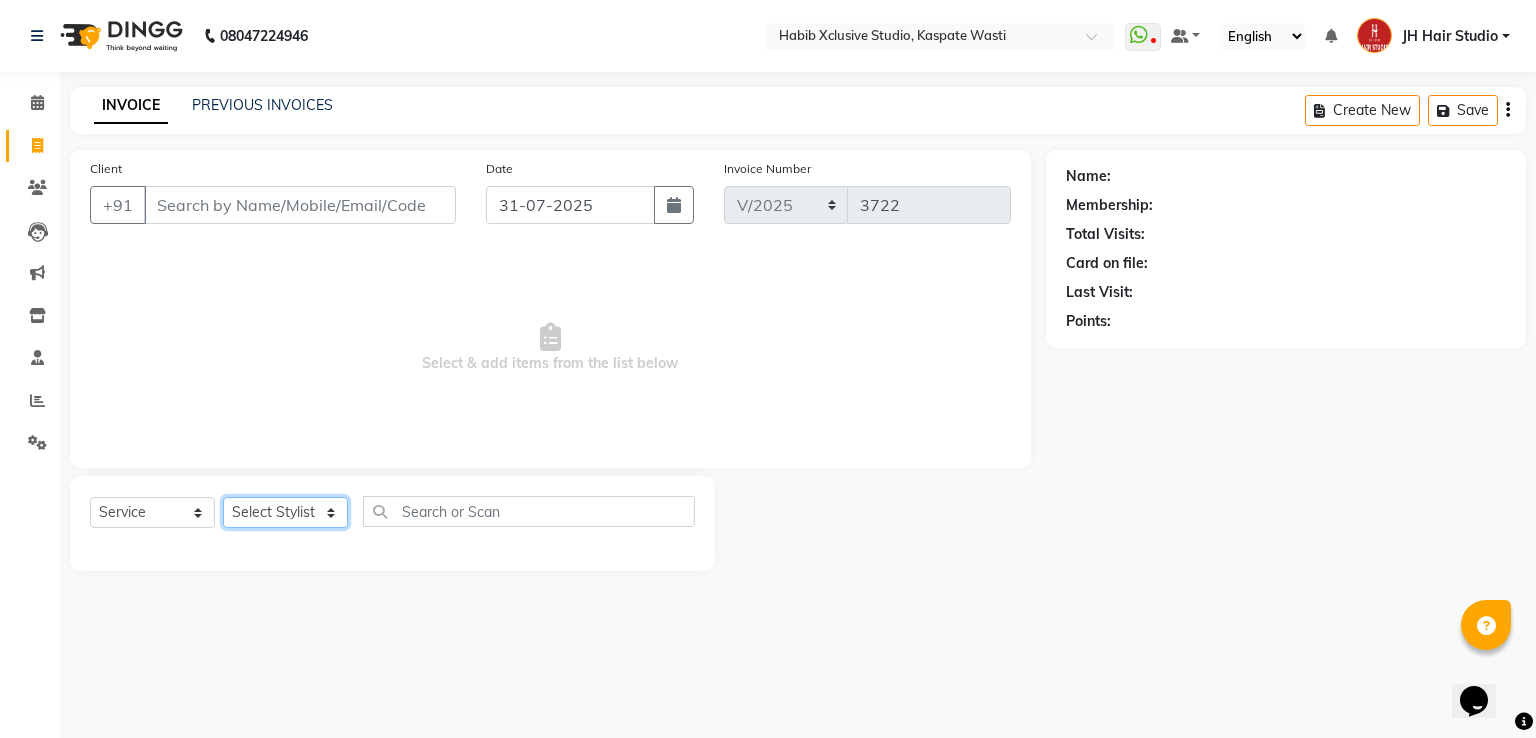 select on "84207" 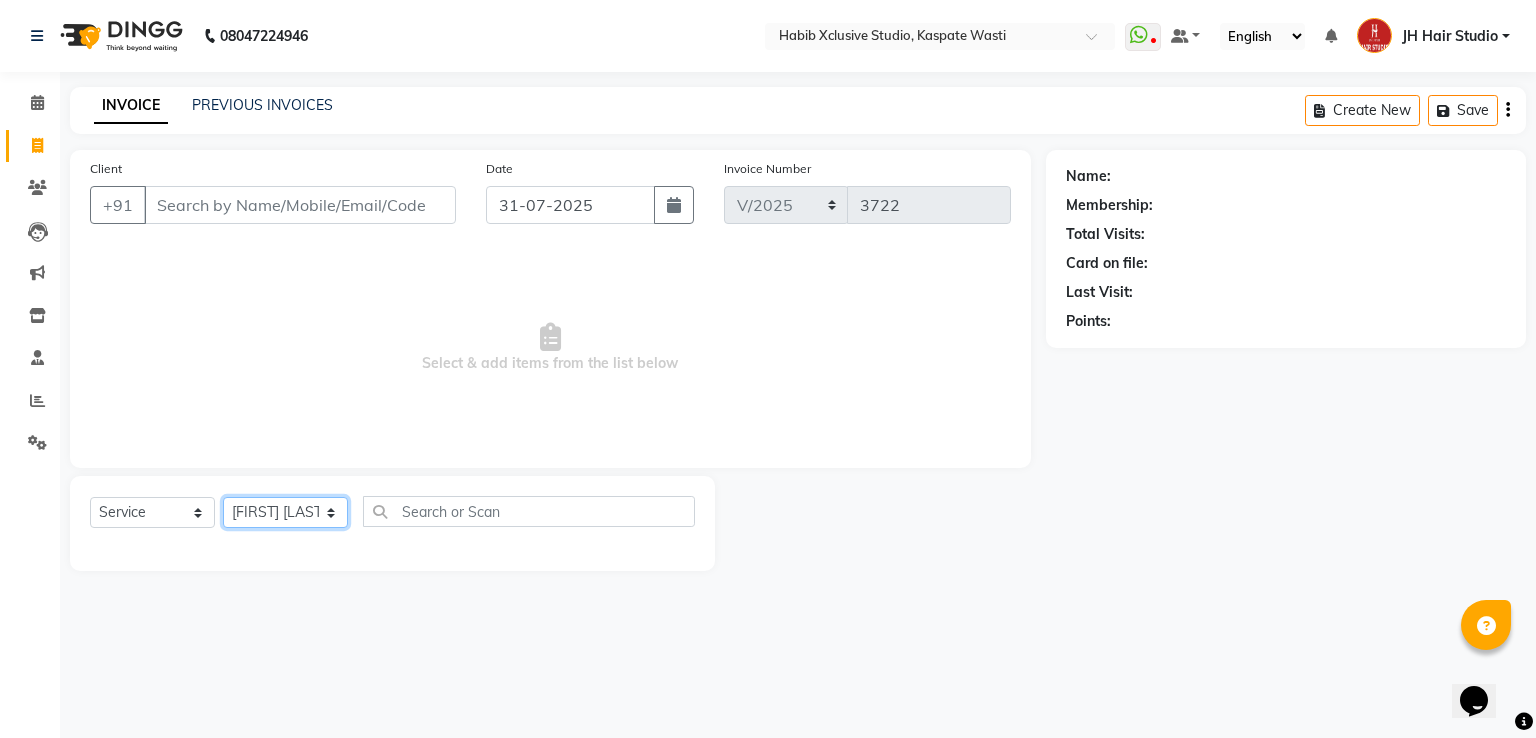 click on "Select Stylist [F1] [FIRST] [F1] [FIRST] [F1] [FIRST] [F1][FIRST] [F1][FIRST] [F1] [FIRST] [F1] [FIRST] [F1] [FIRST] [F2] [FIRST] [F2] [FIRST] [FIRST] [LAST] [FIRST] [LAST] [FIRST] [LAST] [FIRST] [LAST] [FIRST] [LAST] [FIRST] [LAST] [FIRST] [LAST] [FIRST] [LAST] [FIRST] [LAST] [FIRST] [LAST] [FIRST] [LAST]" 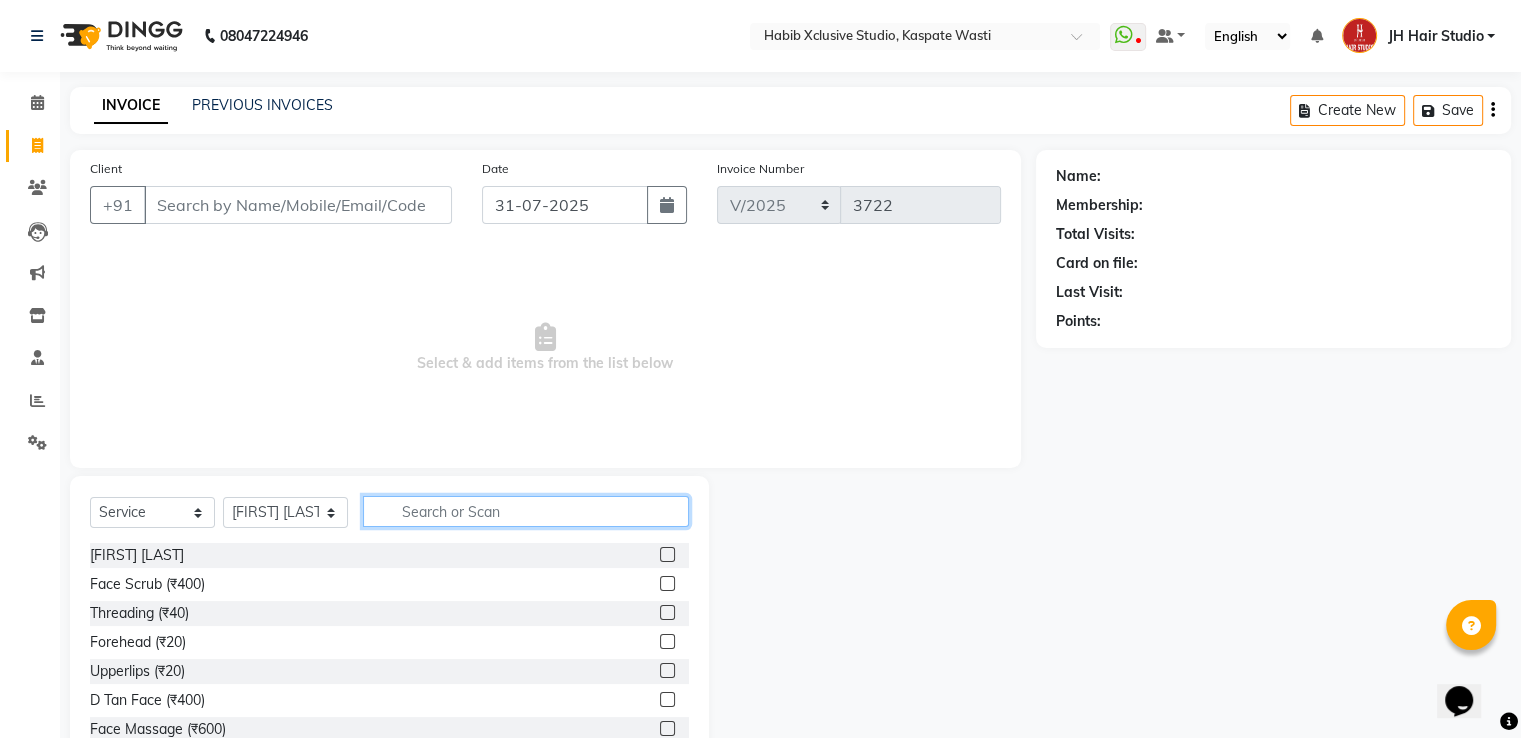 click 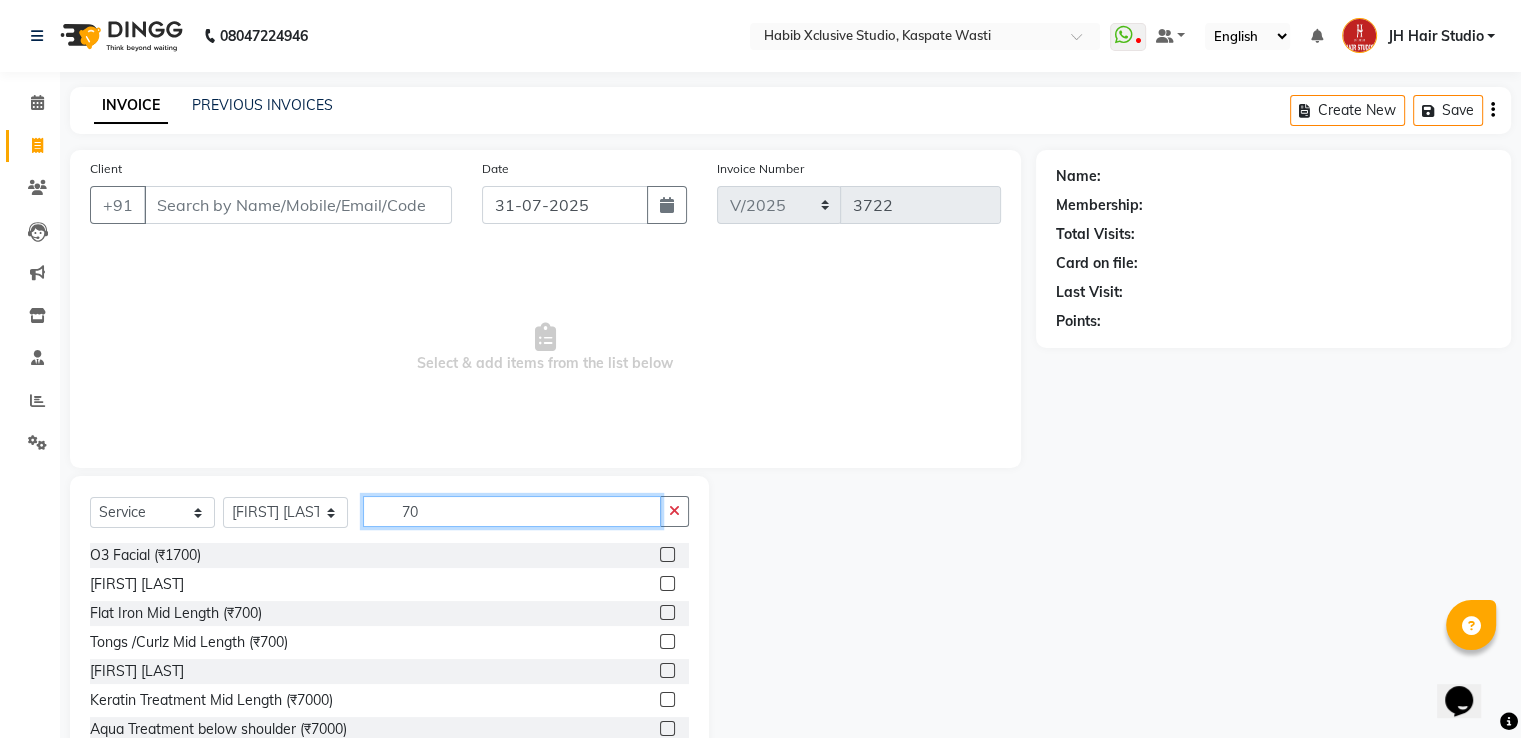 type on "7" 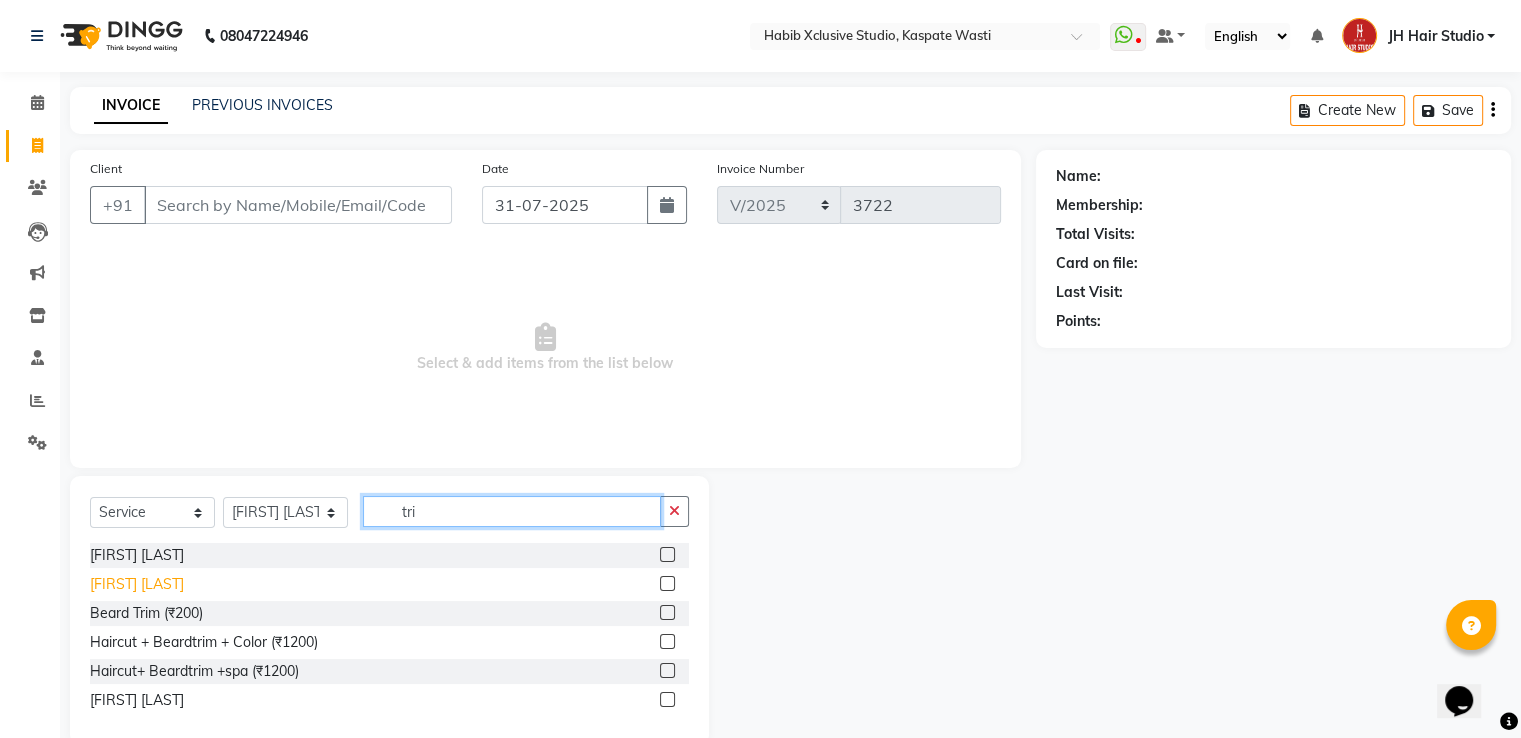 type on "tri" 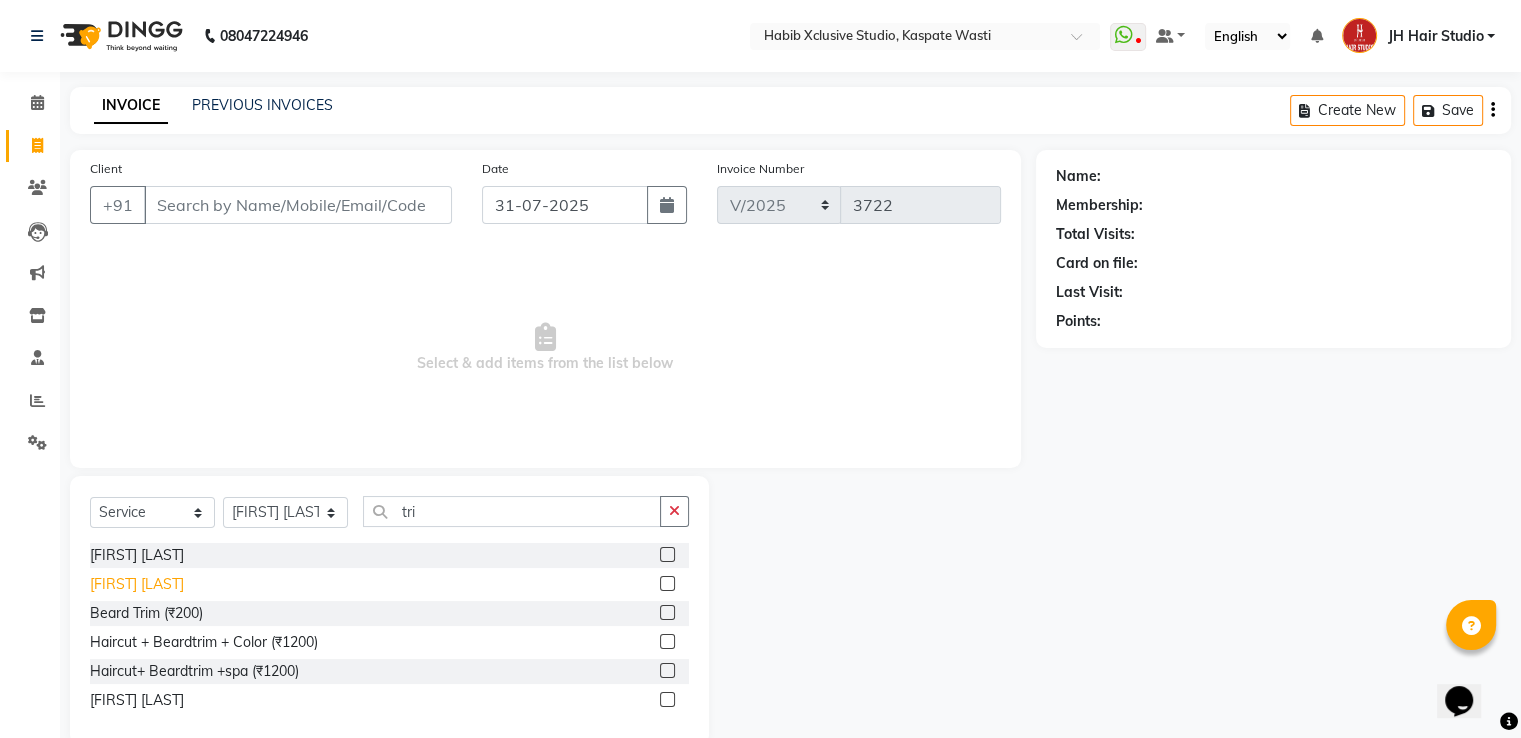 click on "[FIRST] [LAST]" 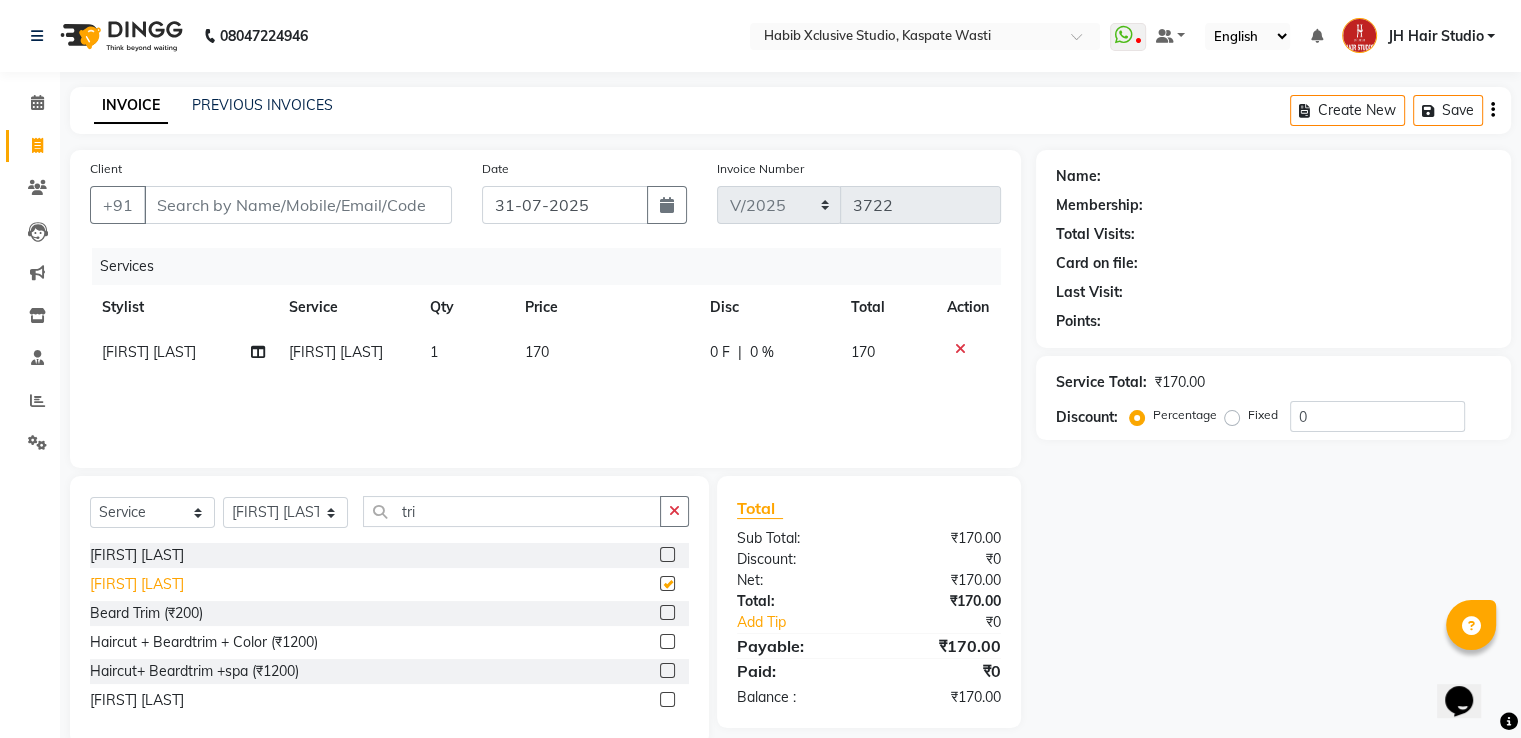 checkbox on "false" 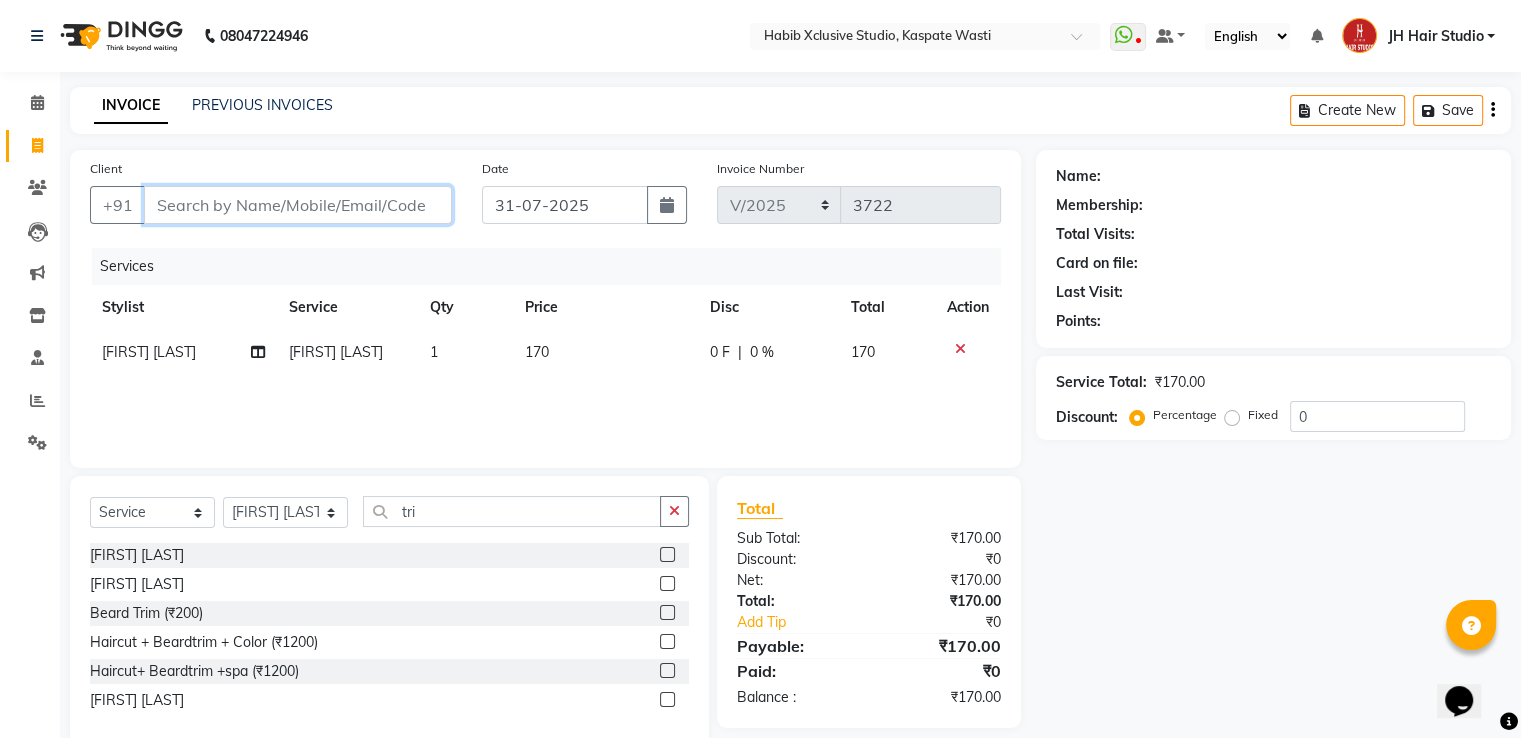 click on "Client" at bounding box center (298, 205) 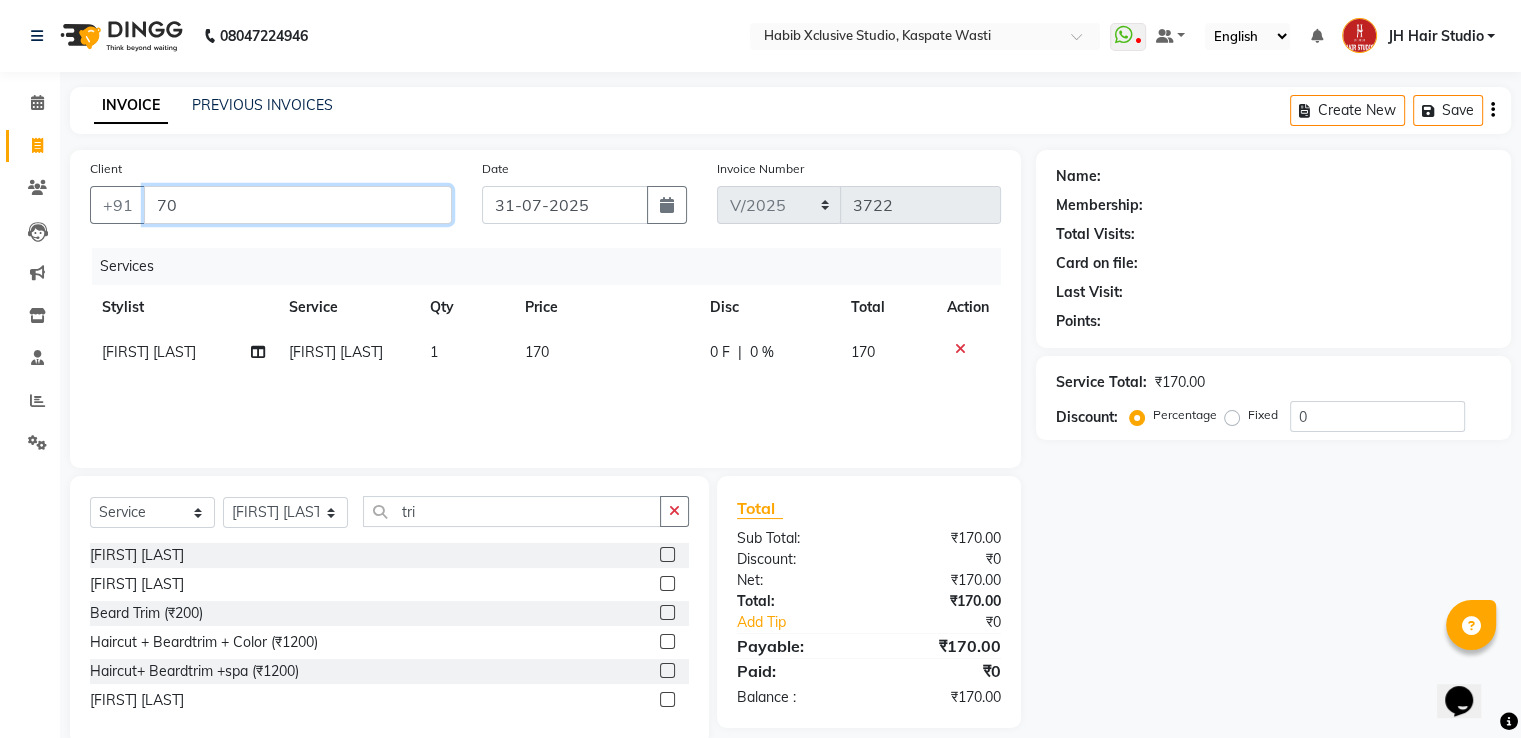 type on "7" 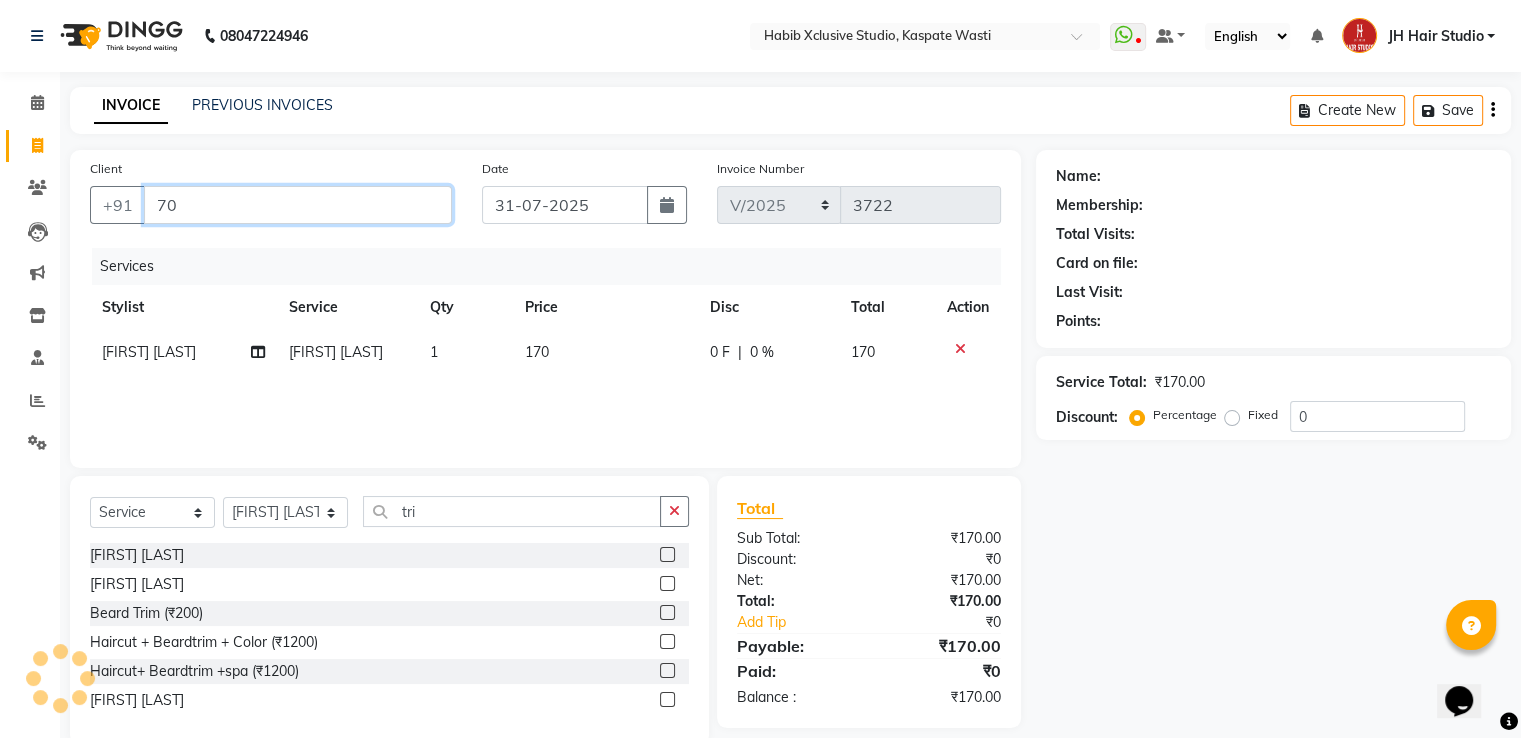 type on "7" 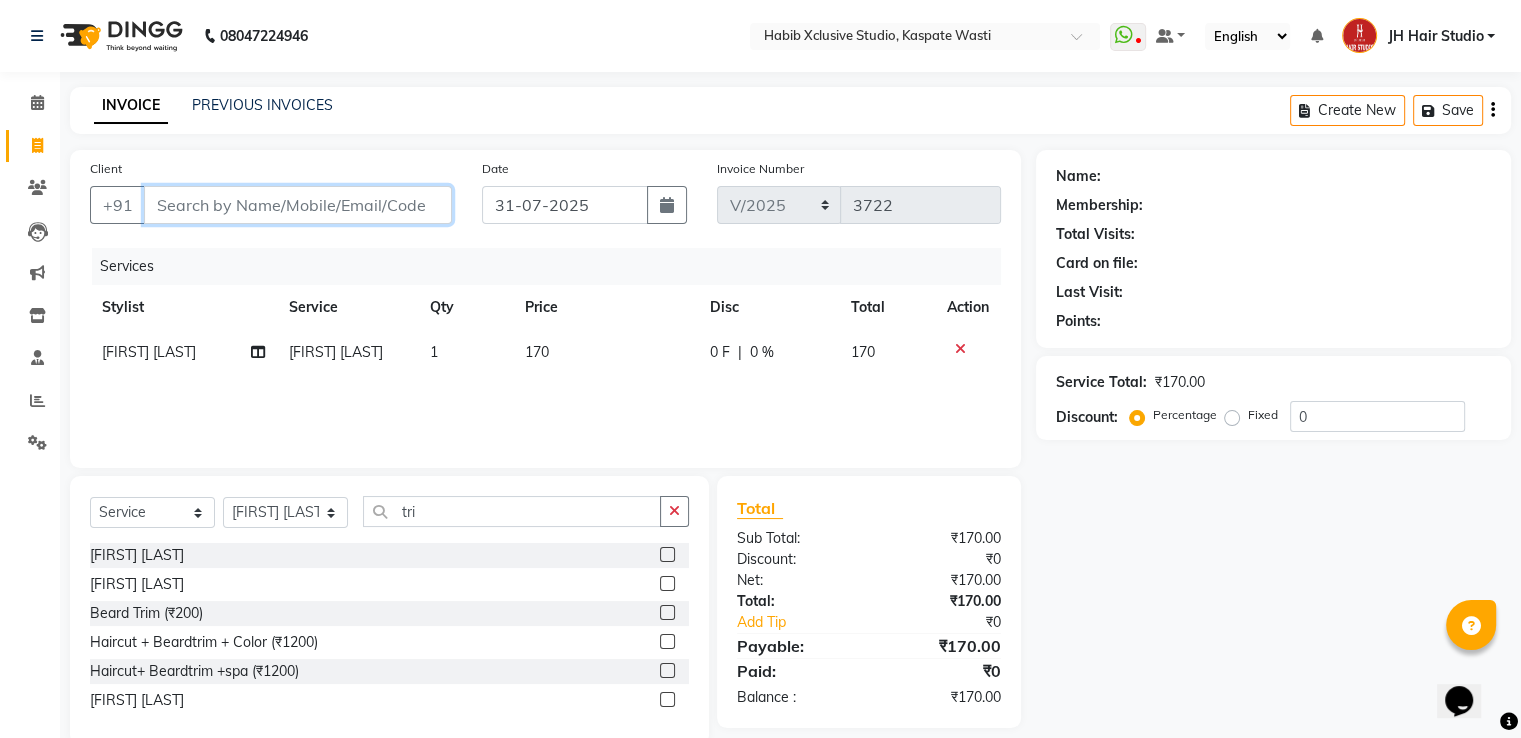 click on "Client" at bounding box center (298, 205) 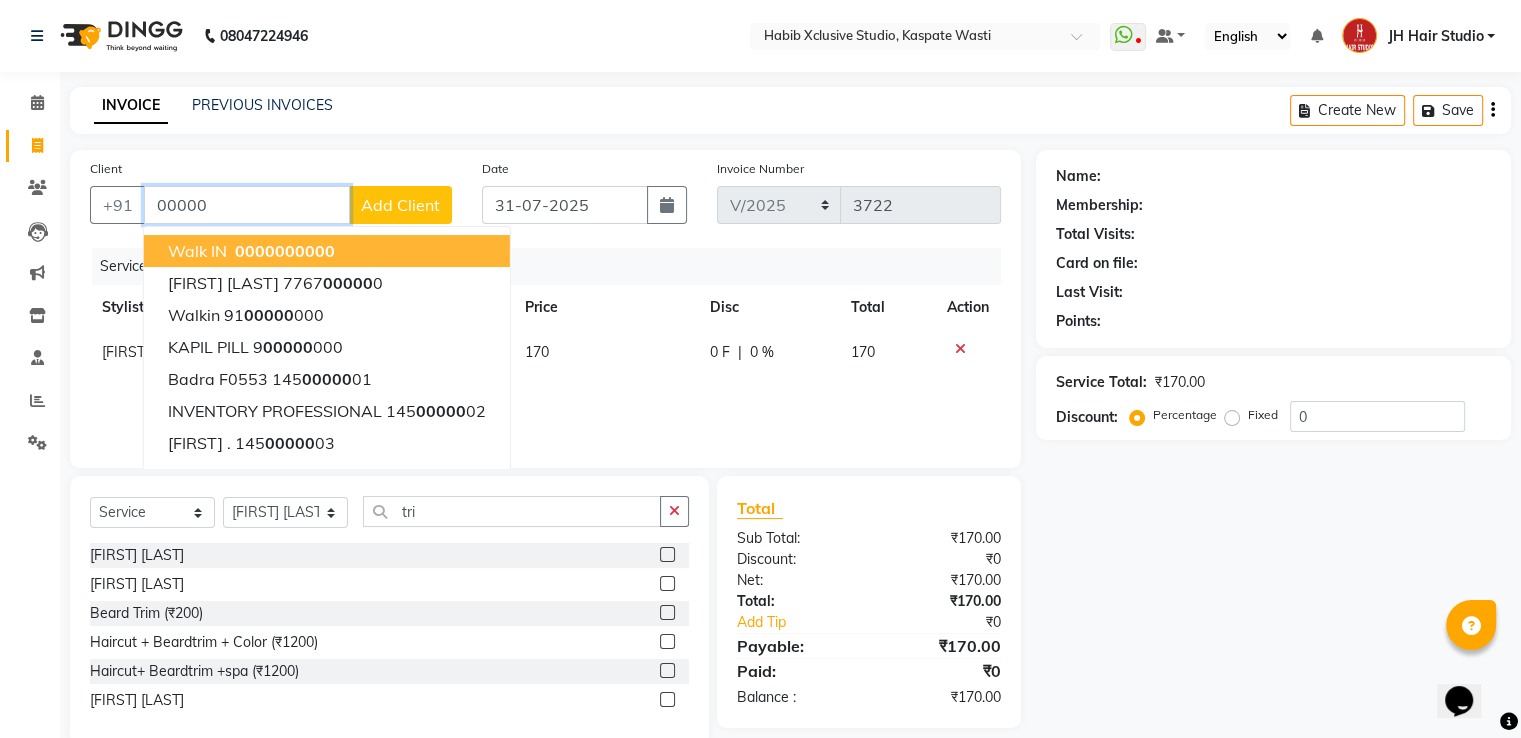 click on "00000" at bounding box center (260, 251) 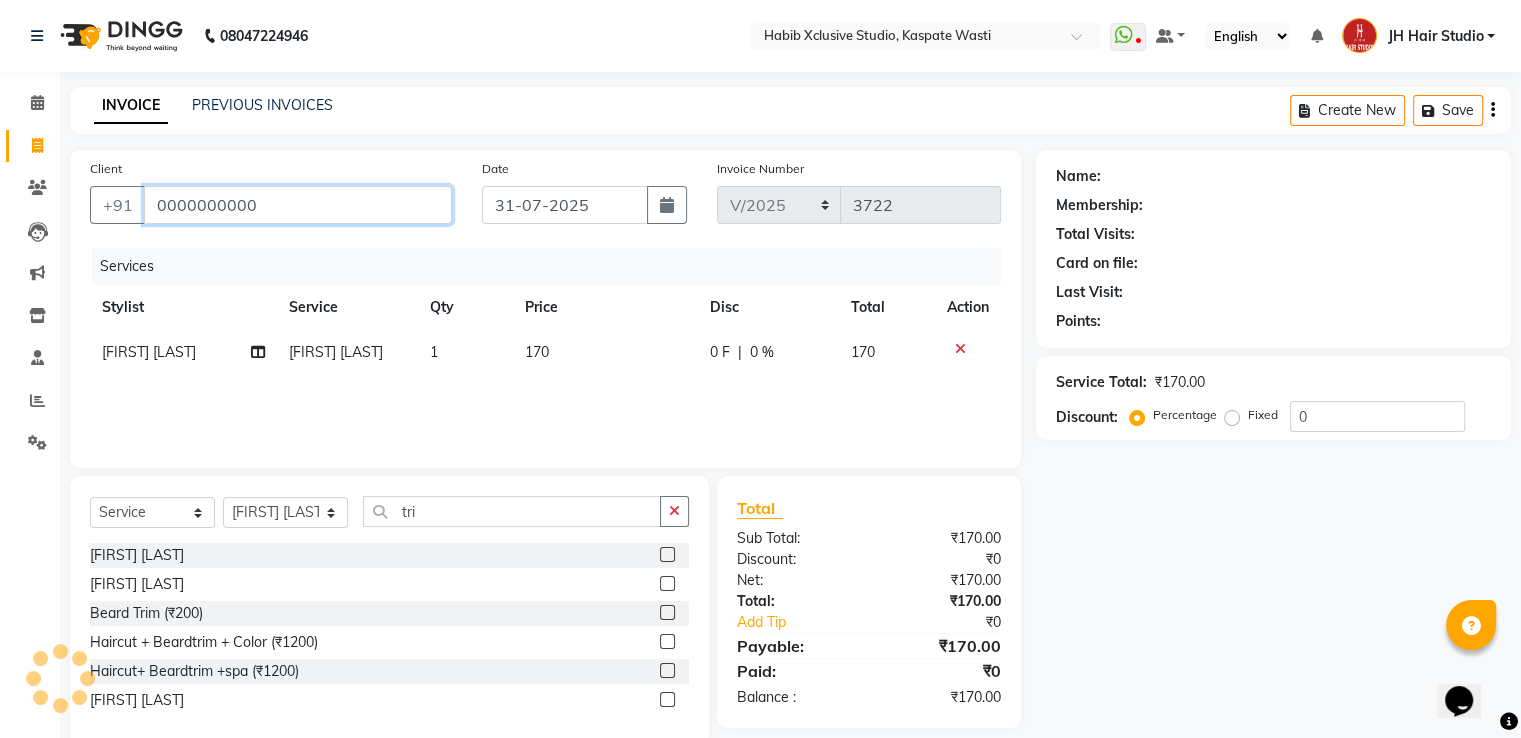 type on "0000000000" 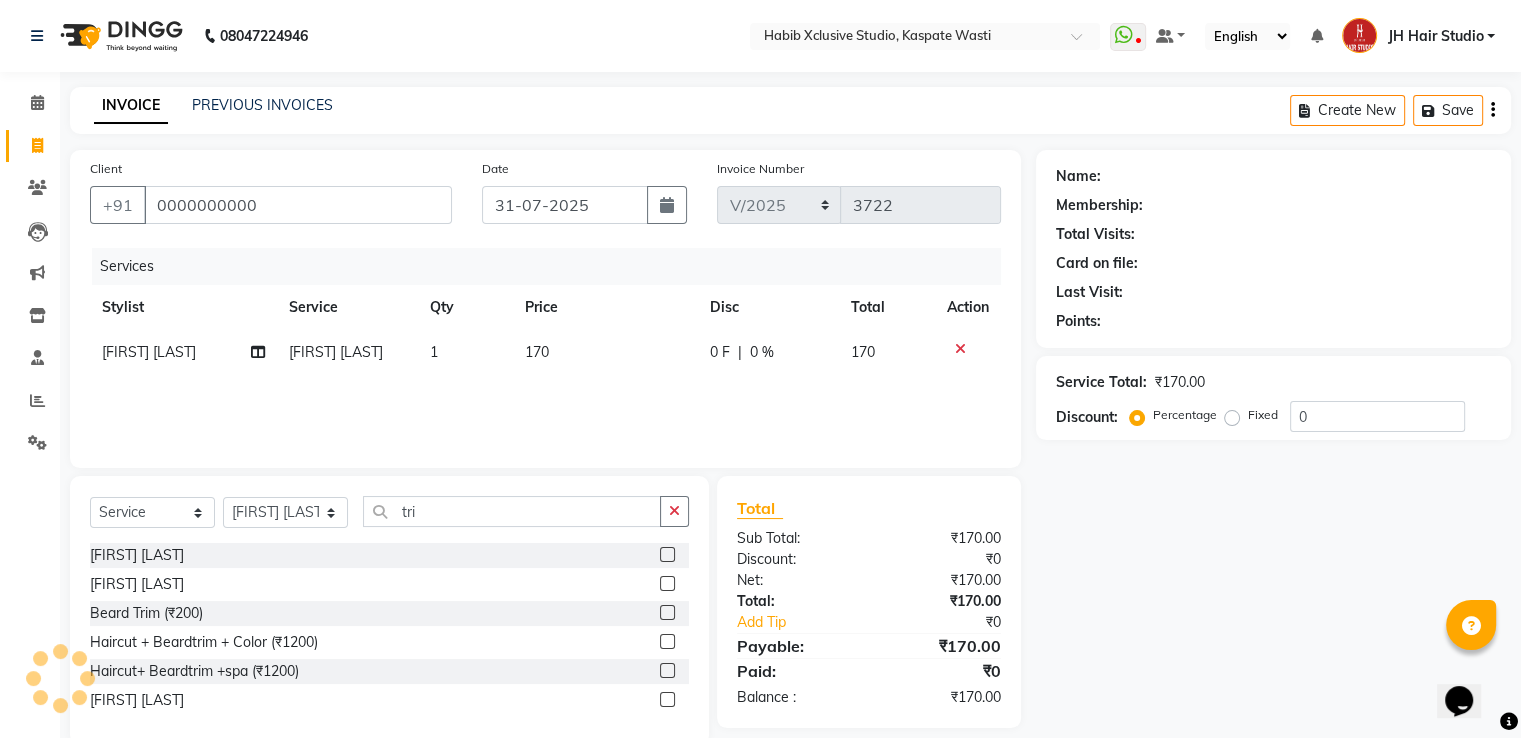 select on "1: Object" 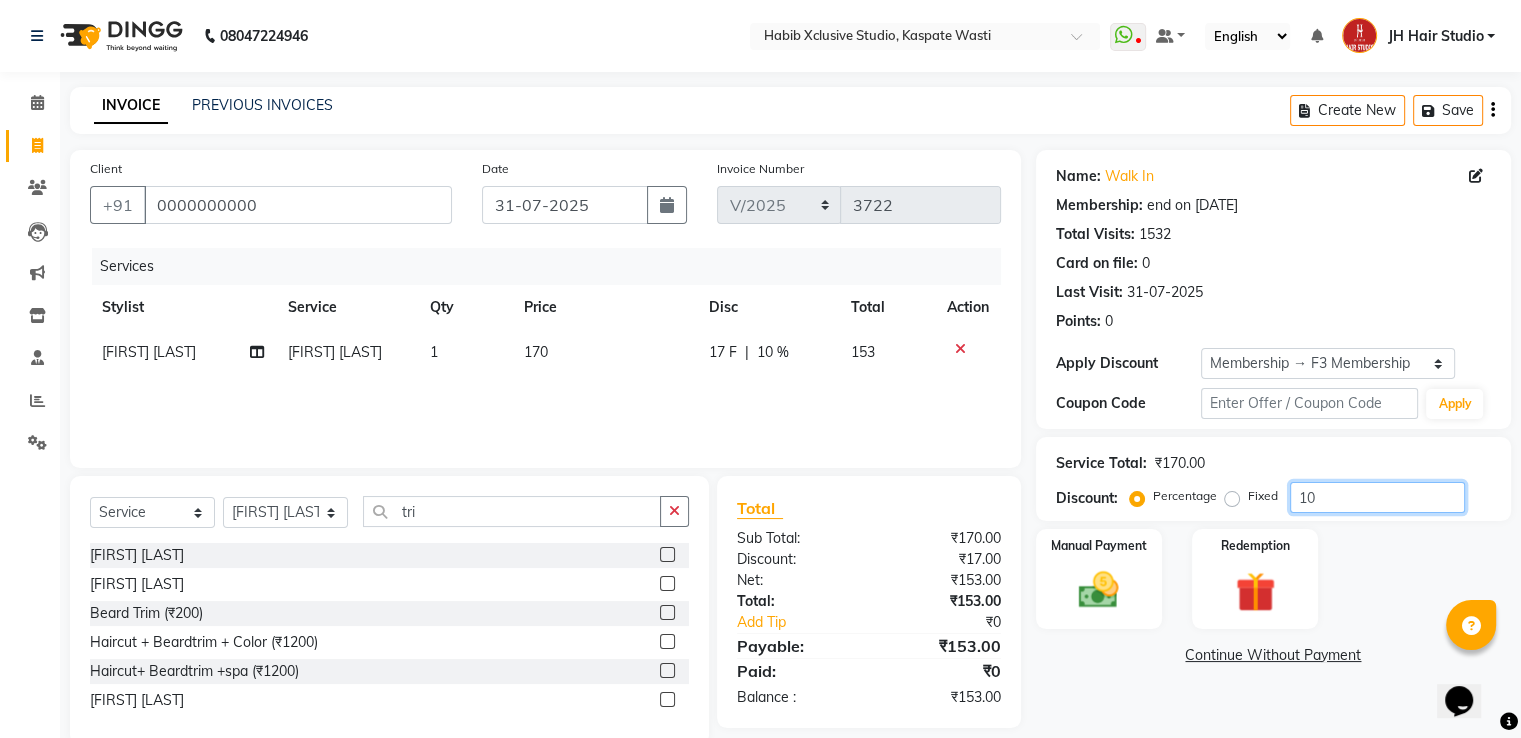 click on "10" 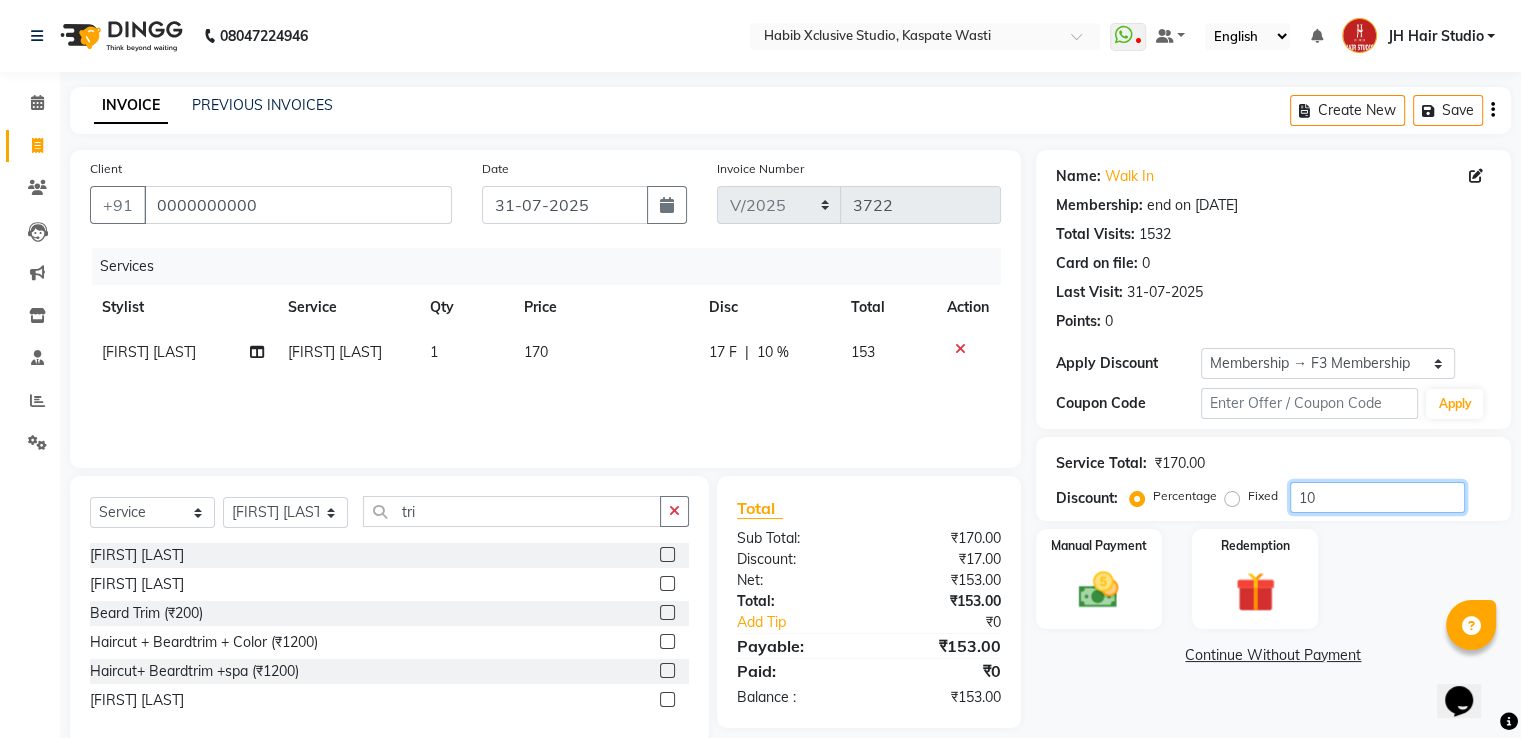 click on "10" 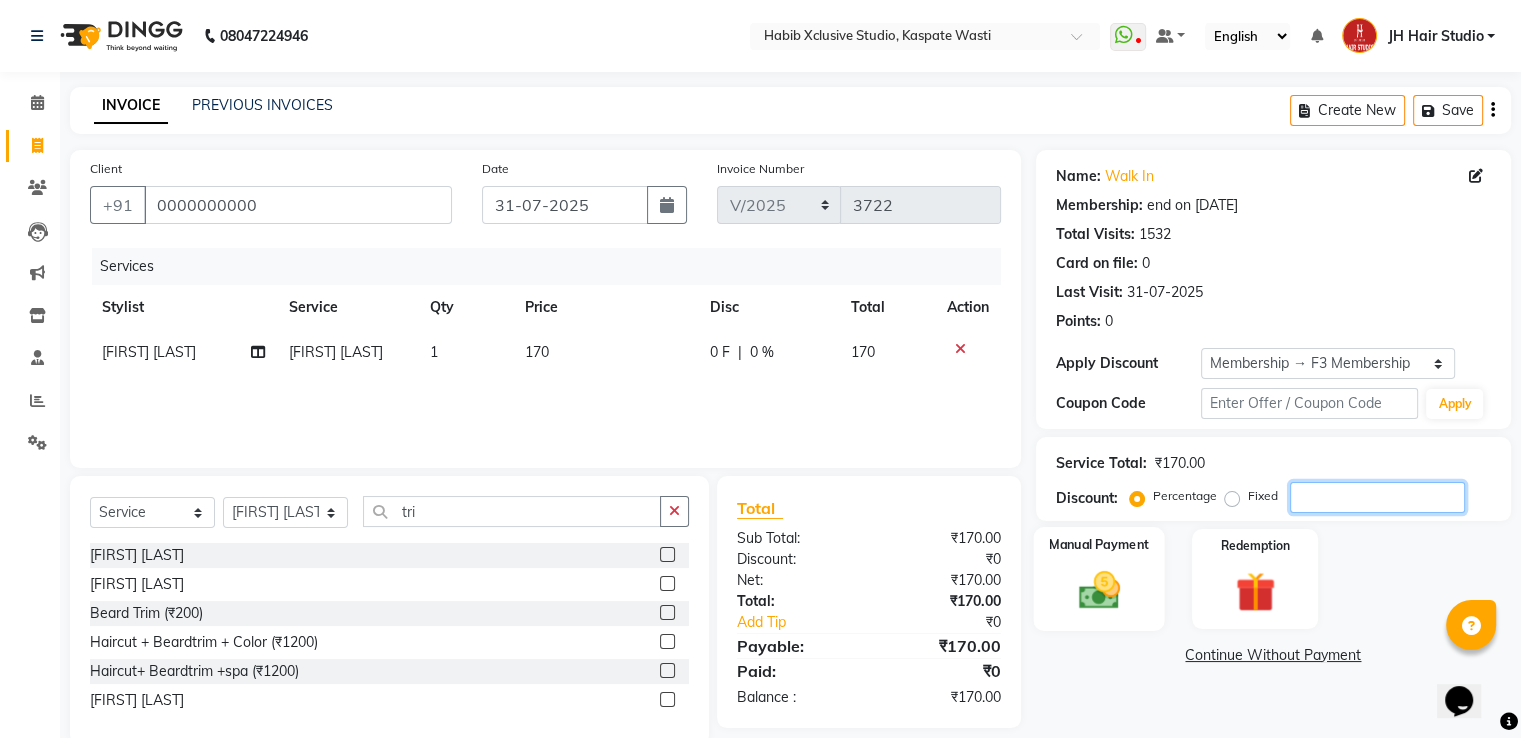 type 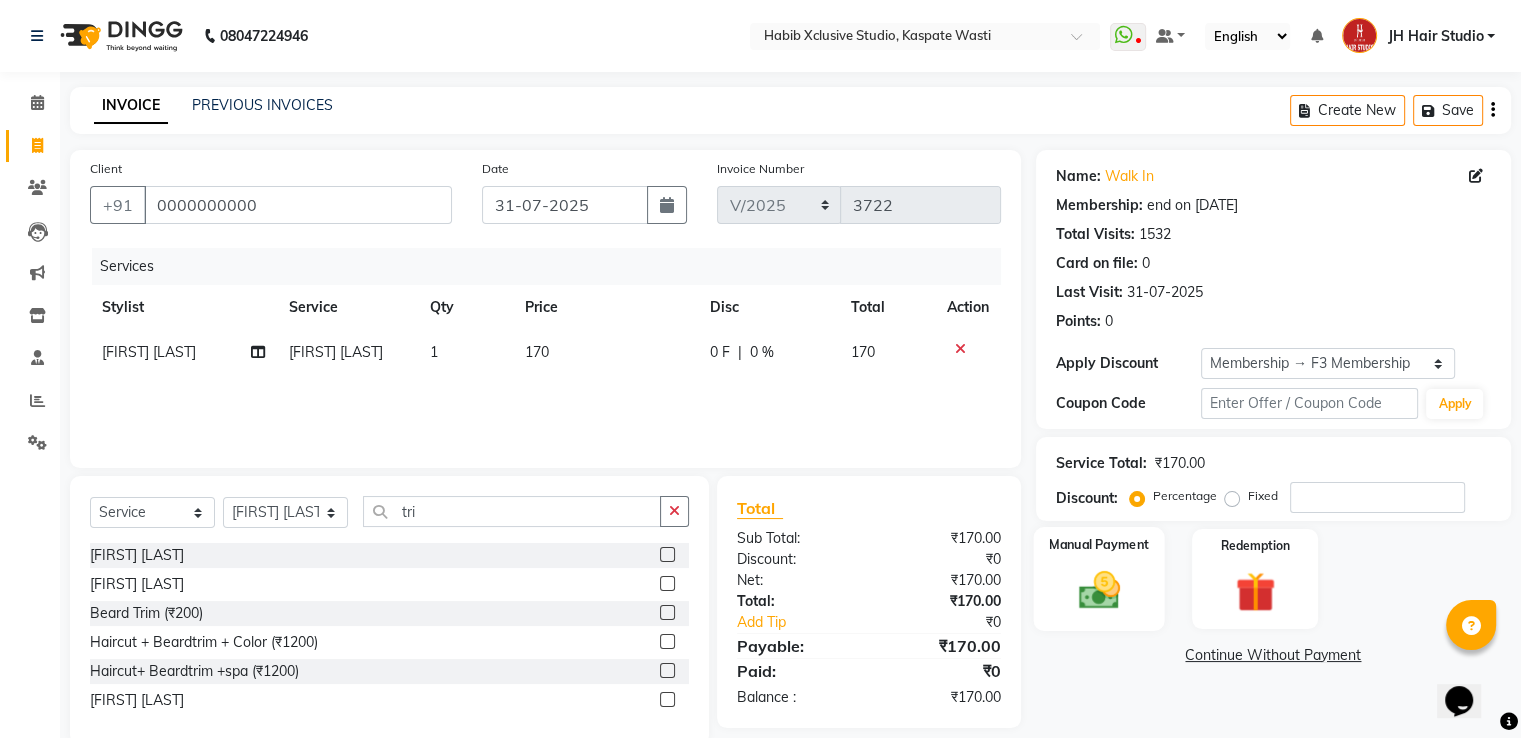 click on "Manual Payment" 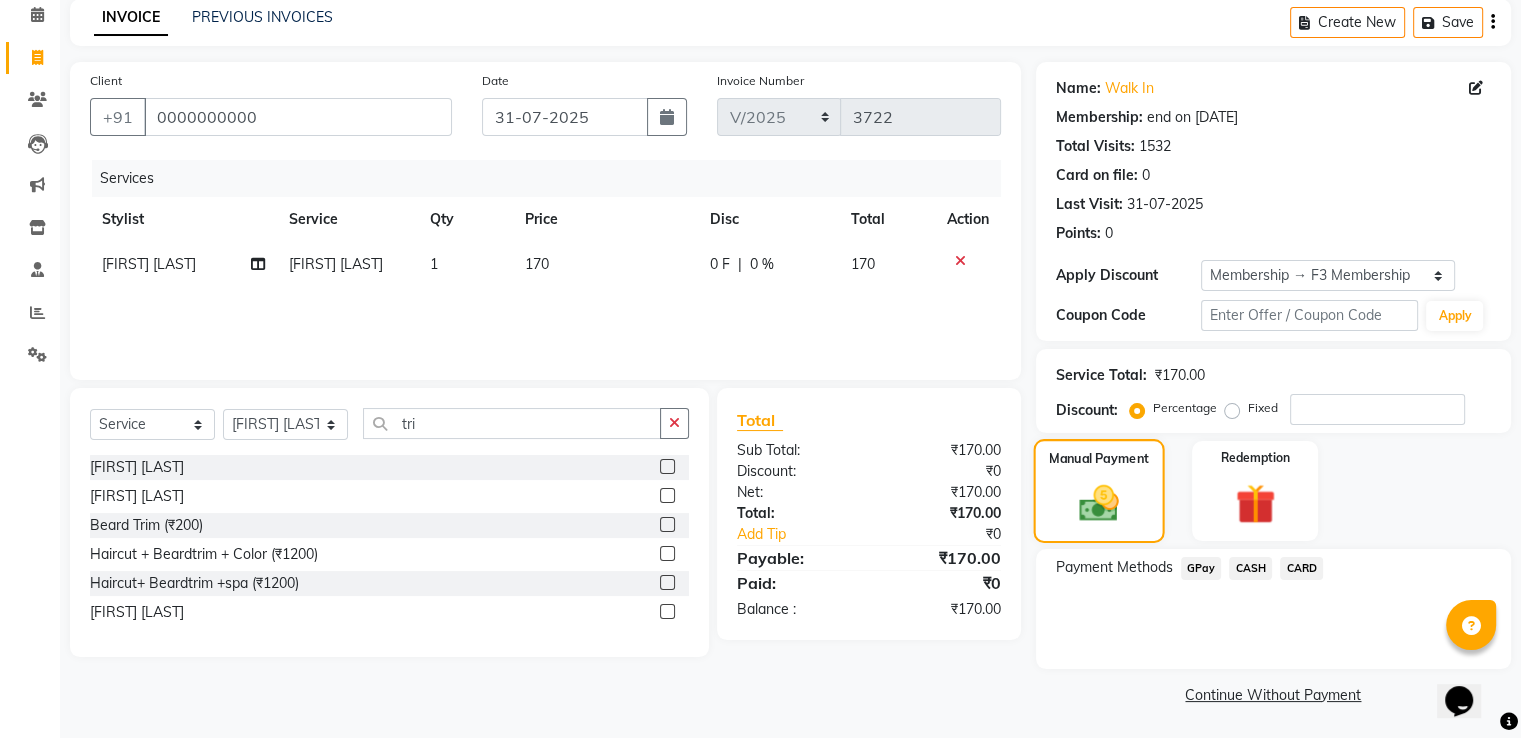 scroll, scrollTop: 89, scrollLeft: 0, axis: vertical 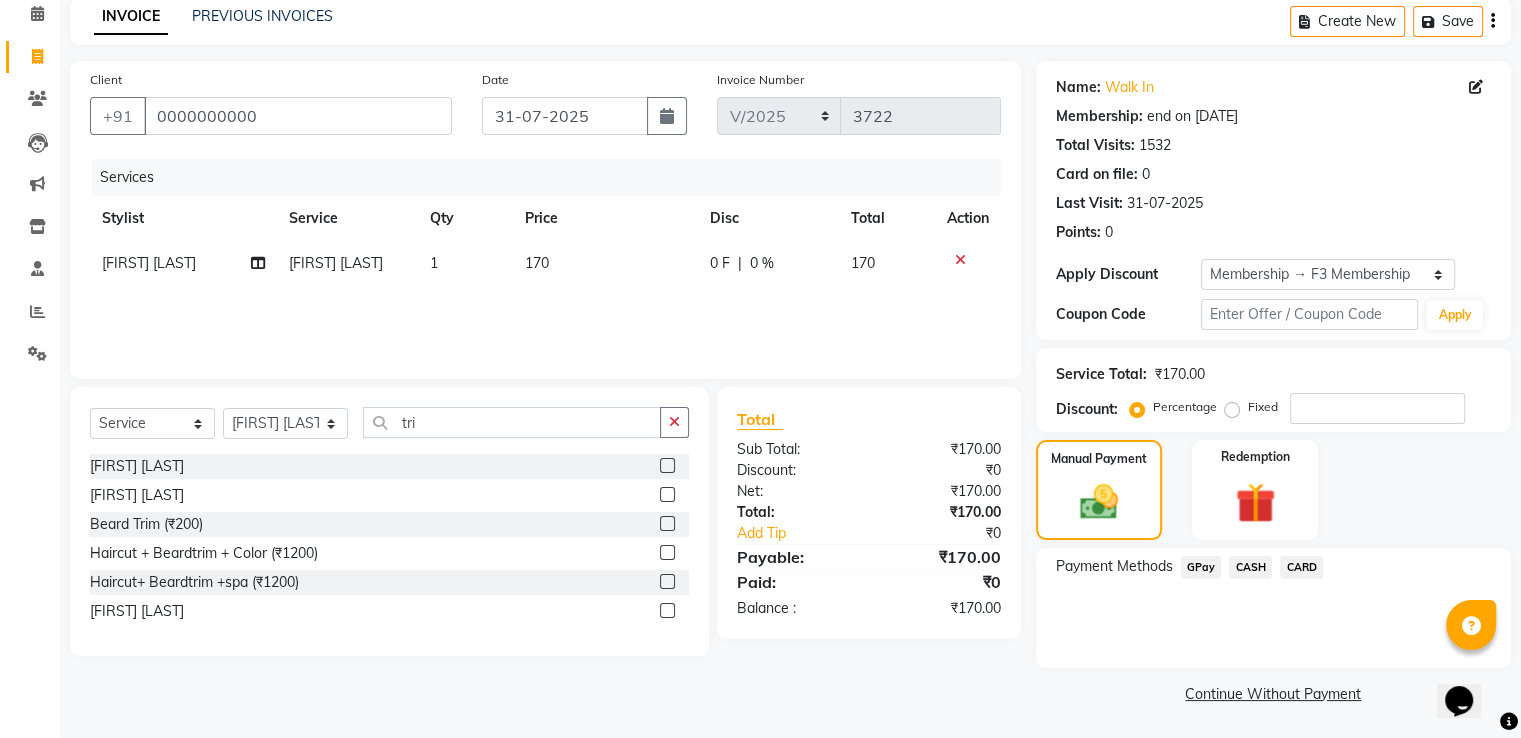 click on "GPay" 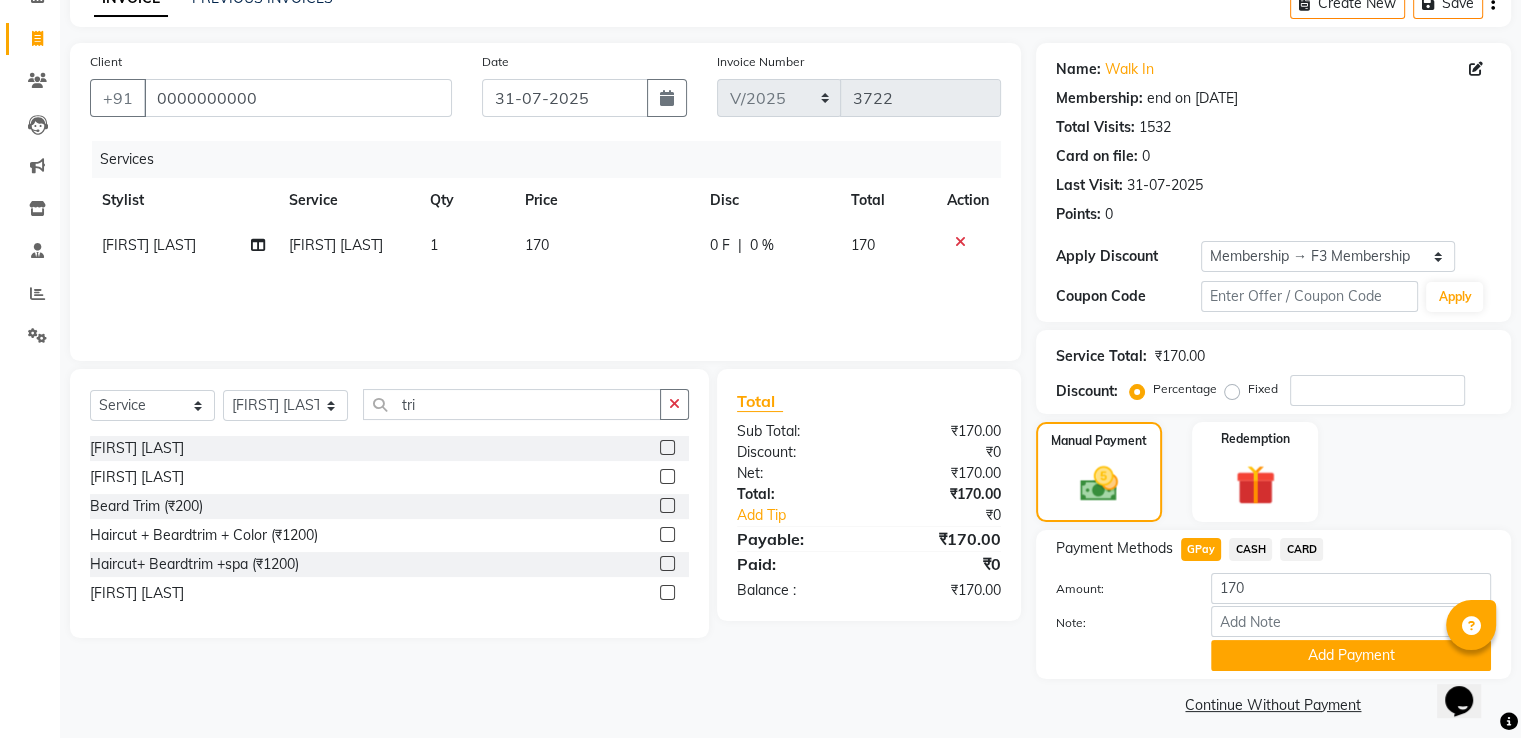 scroll, scrollTop: 120, scrollLeft: 0, axis: vertical 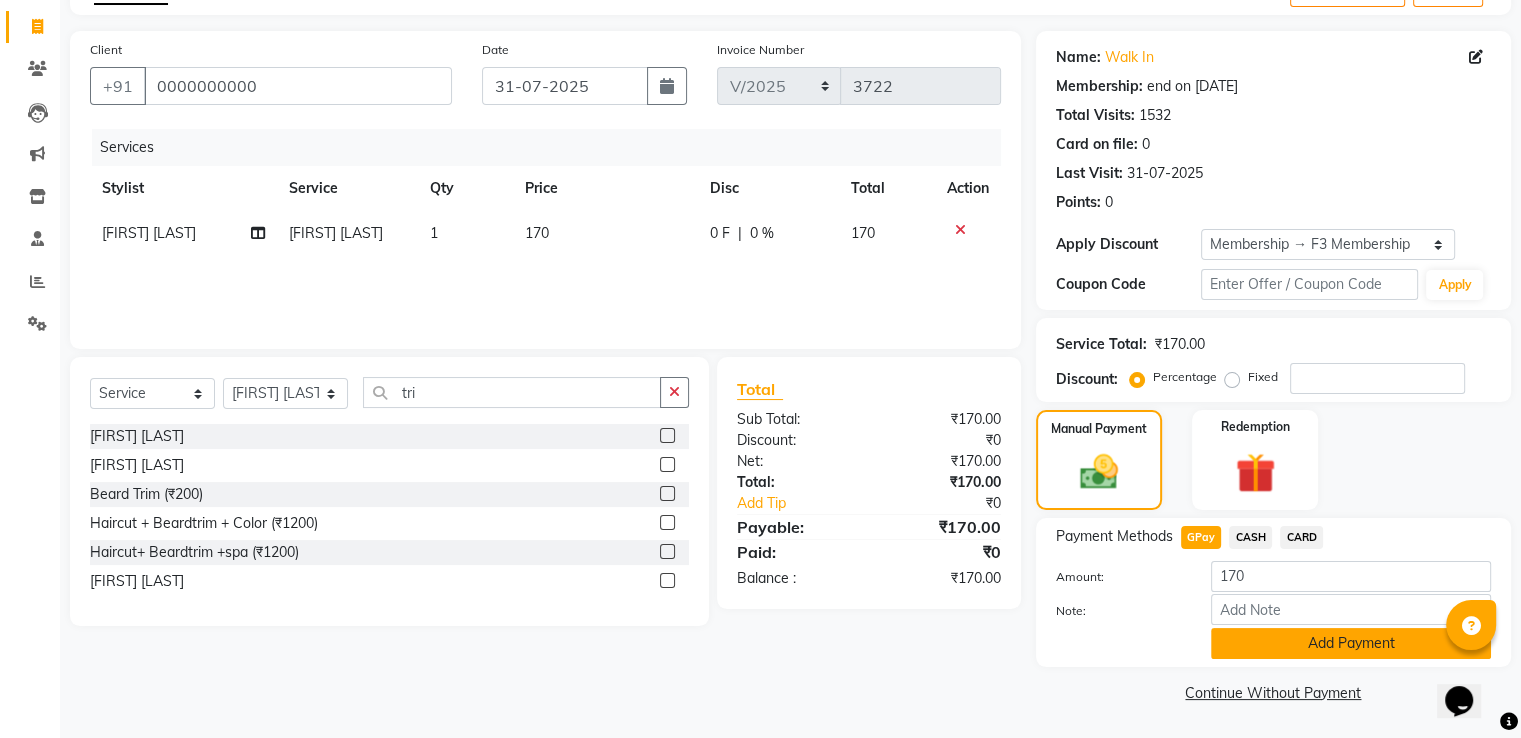 click on "Add Payment" 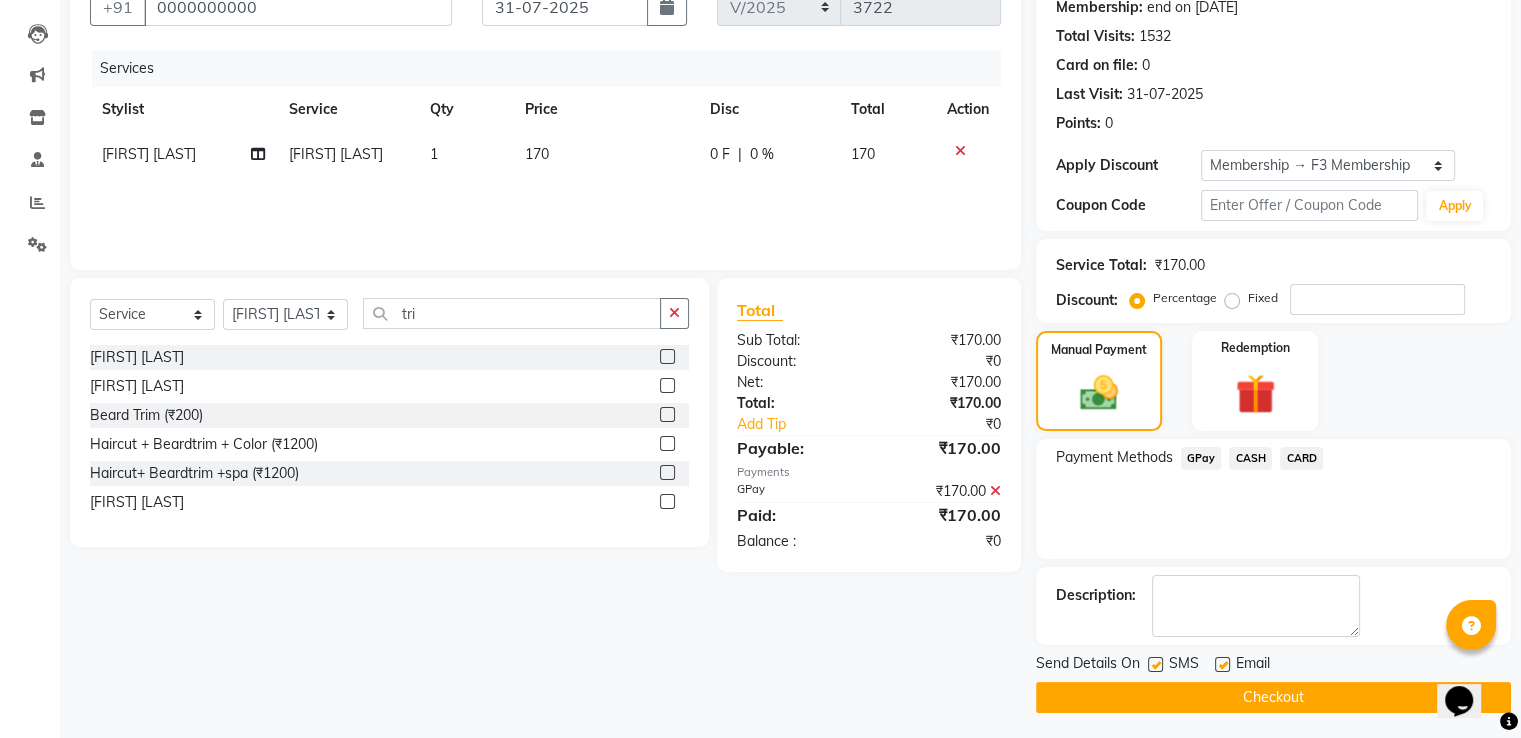 scroll, scrollTop: 201, scrollLeft: 0, axis: vertical 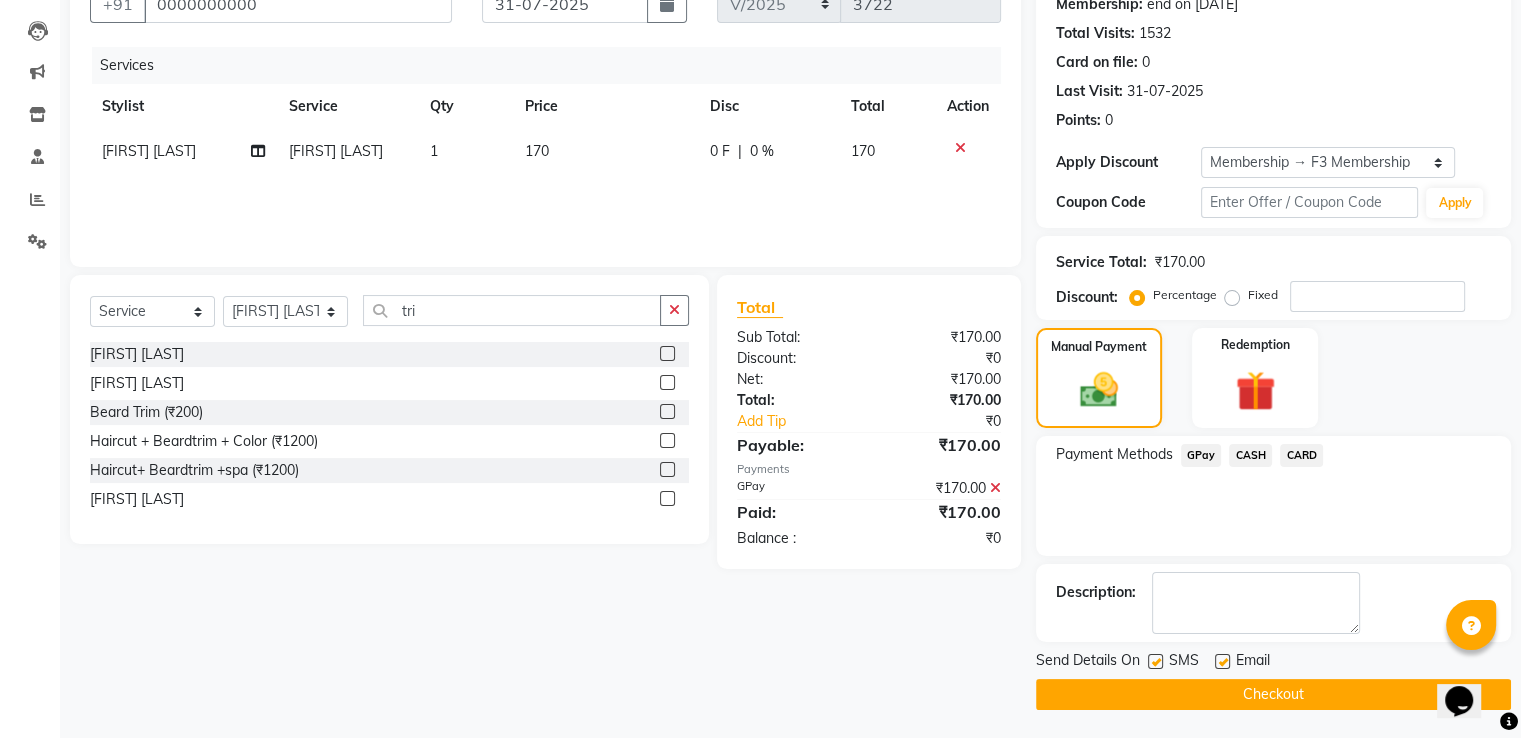 click 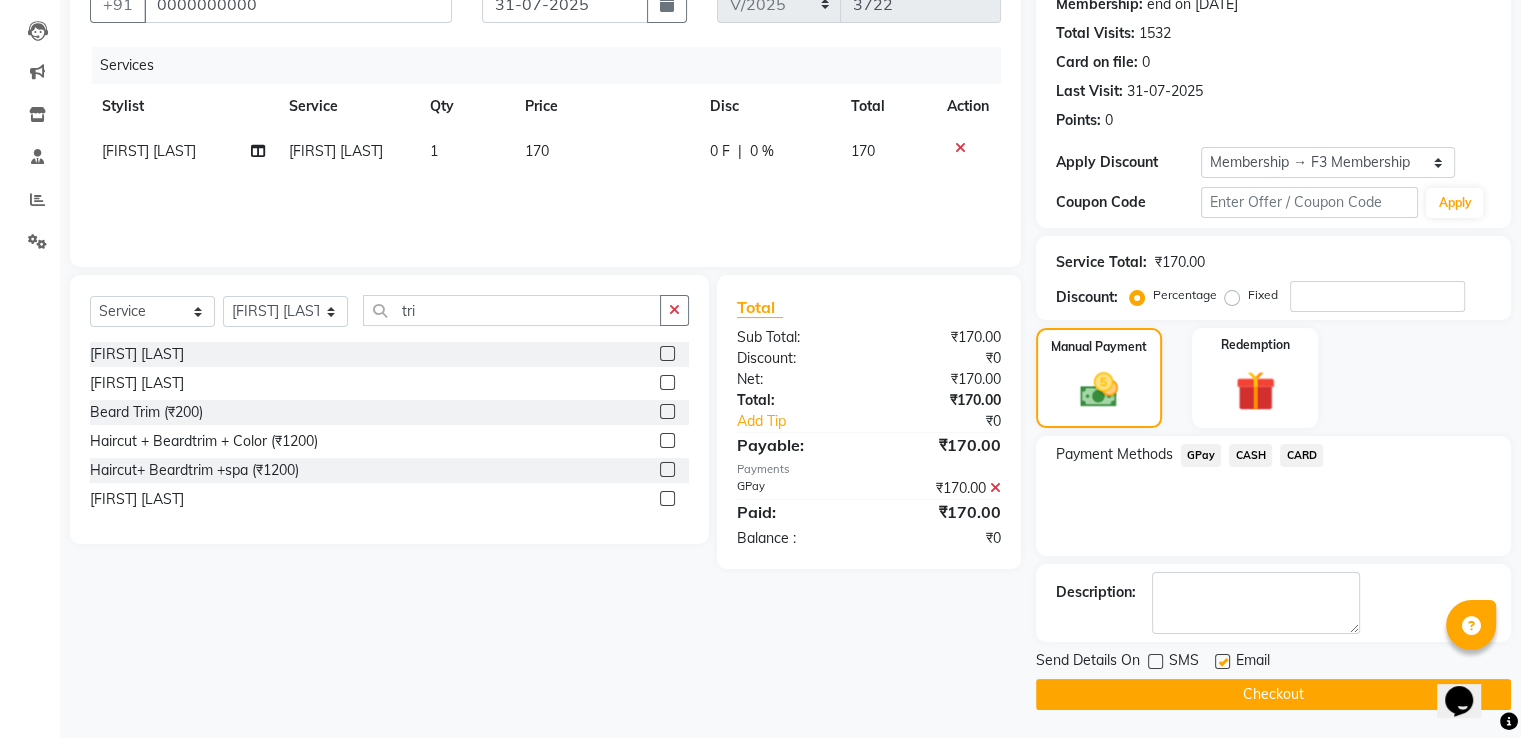 click on "Checkout" 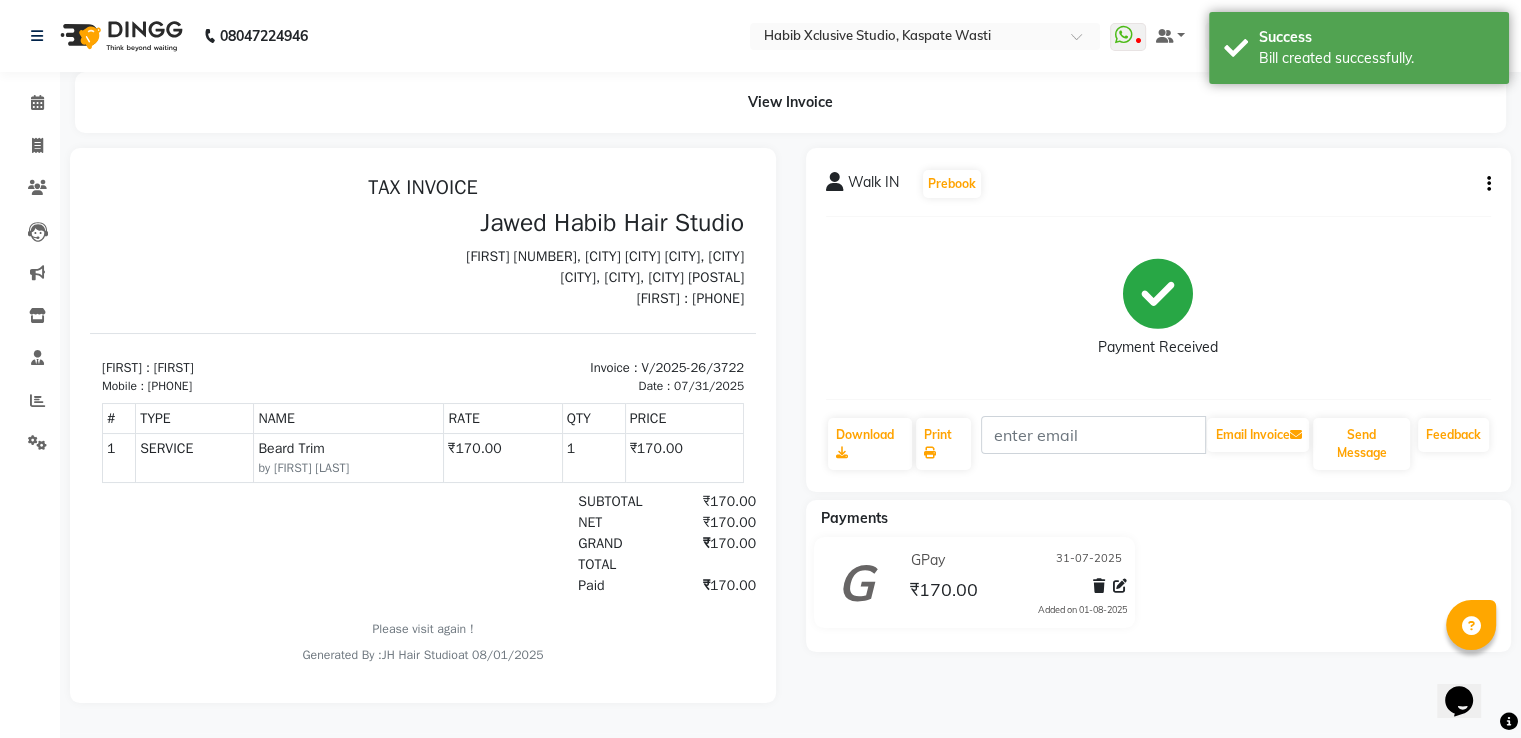scroll, scrollTop: 0, scrollLeft: 0, axis: both 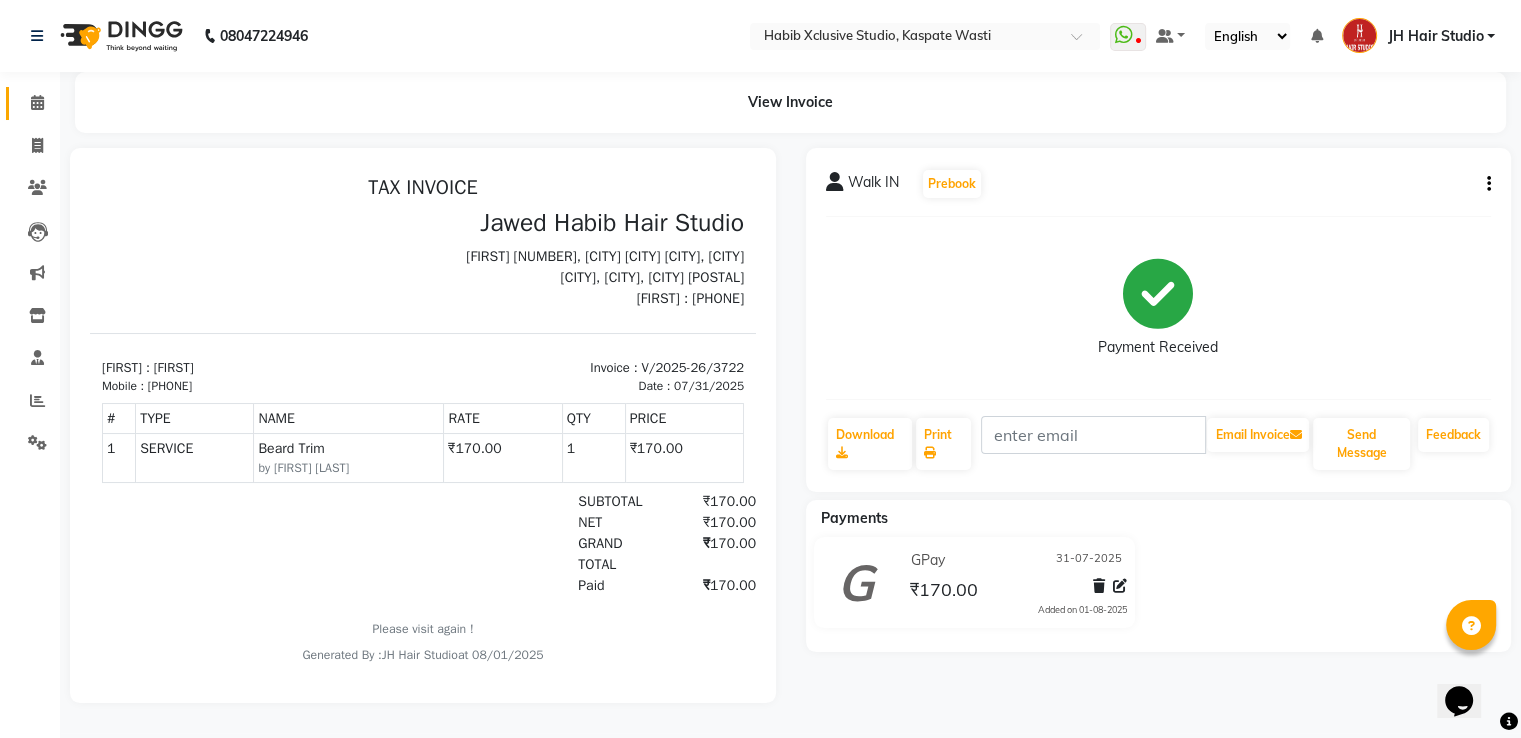 click on "Calendar" 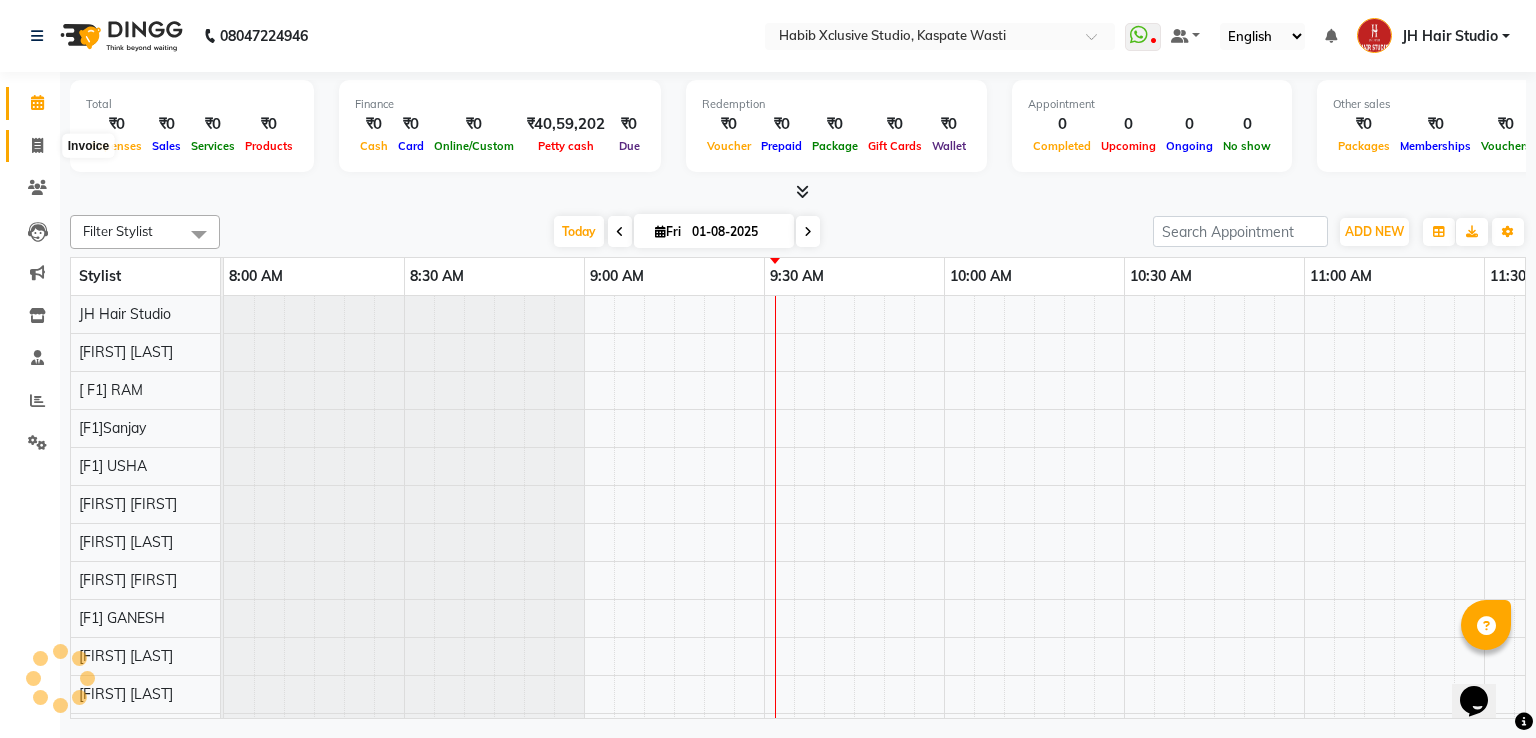 click 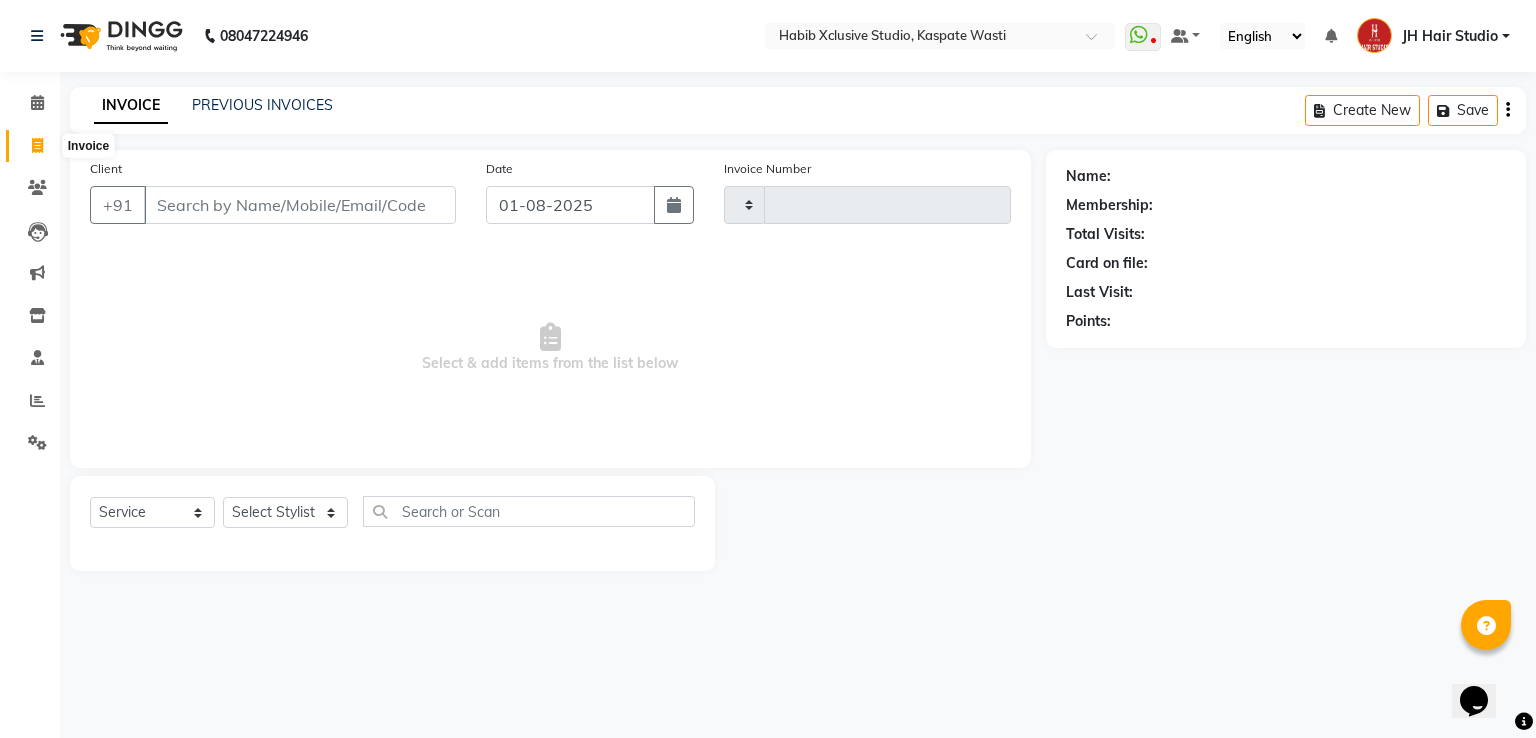 type on "3723" 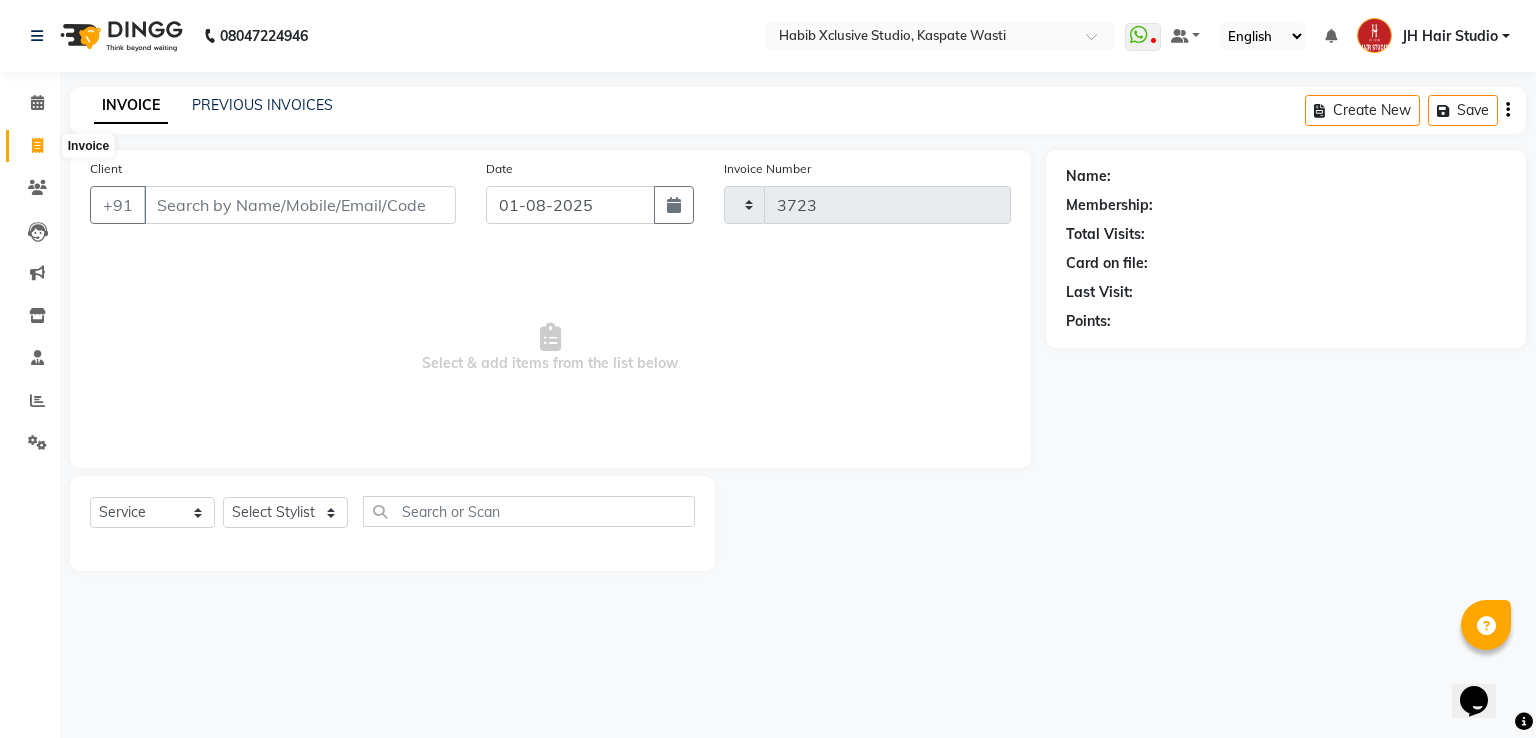 select on "130" 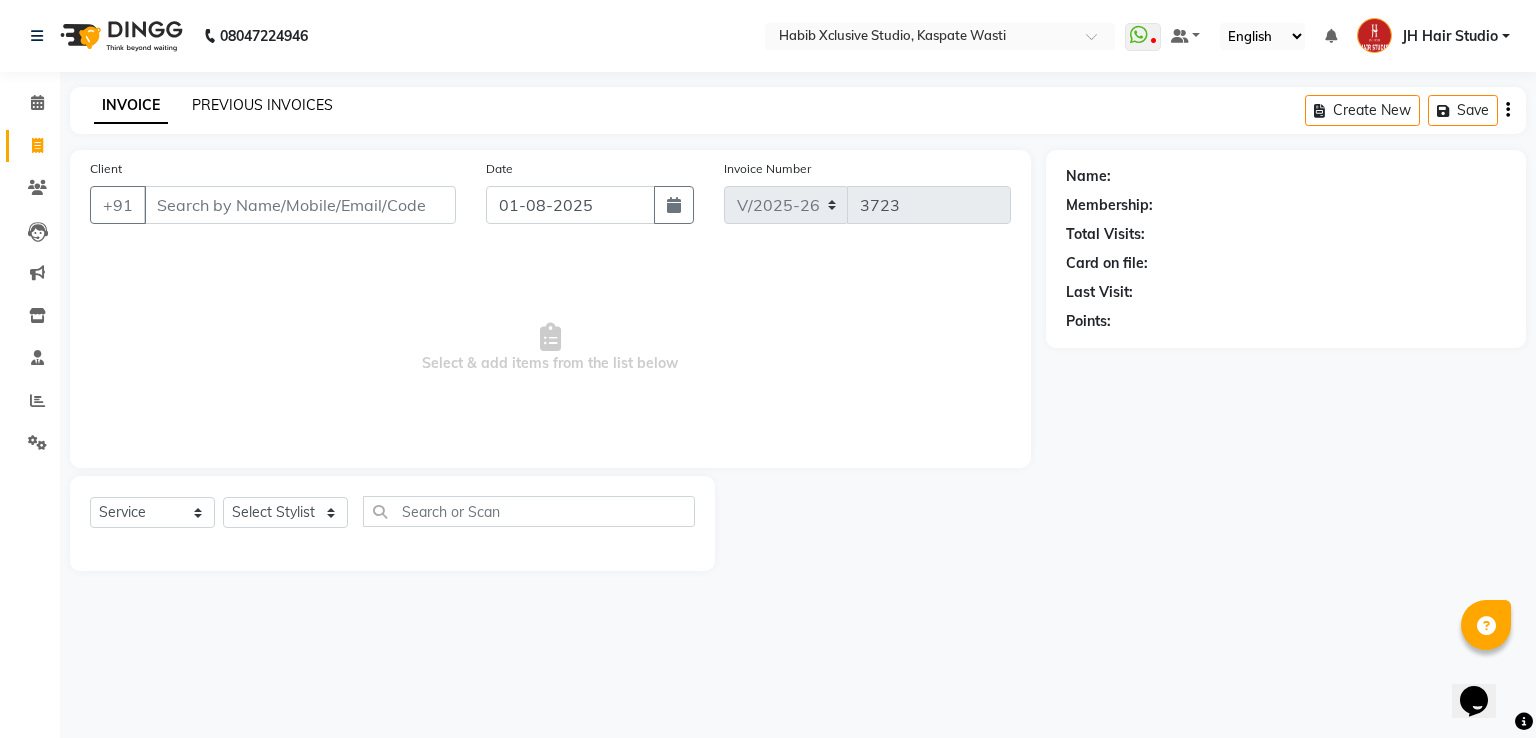 click on "PREVIOUS INVOICES" 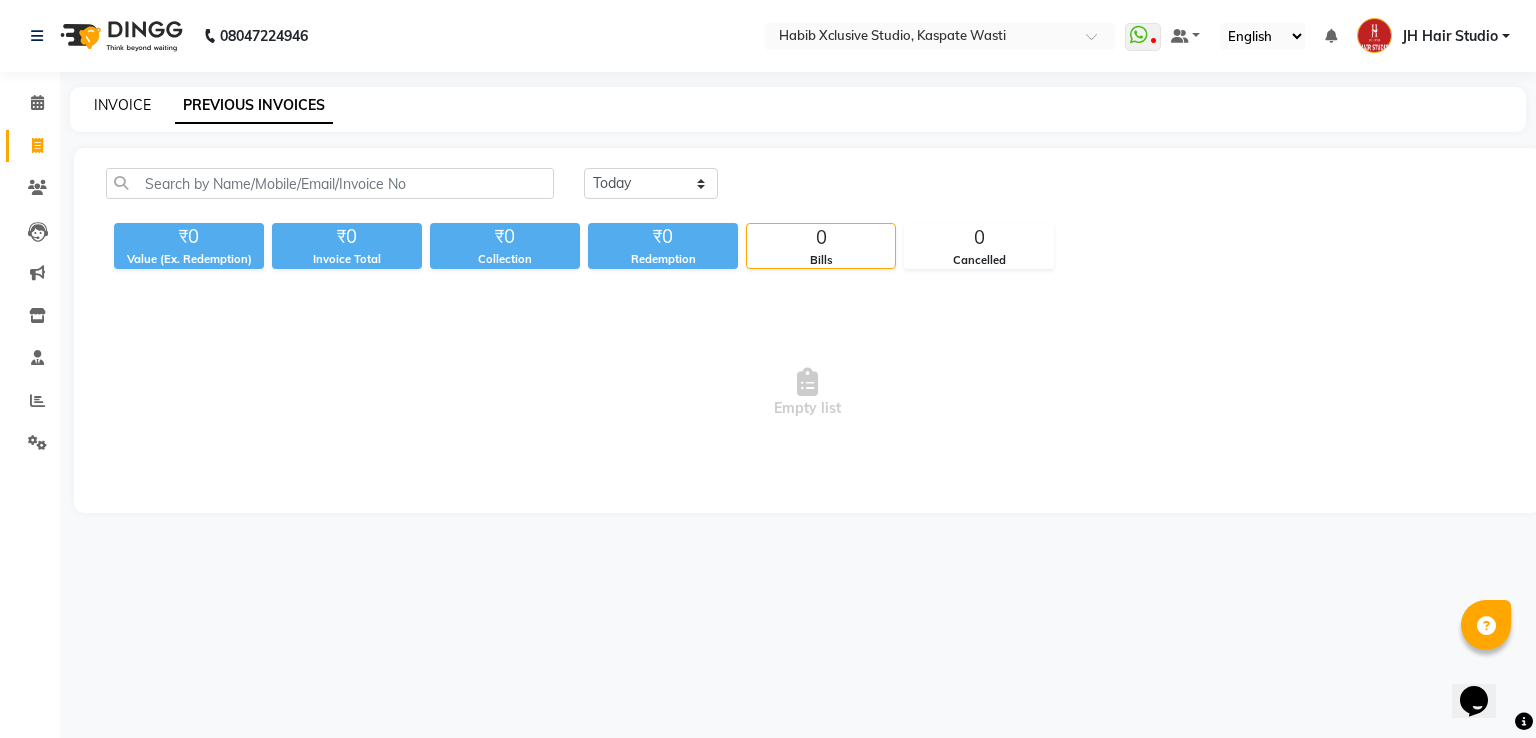 click on "INVOICE" 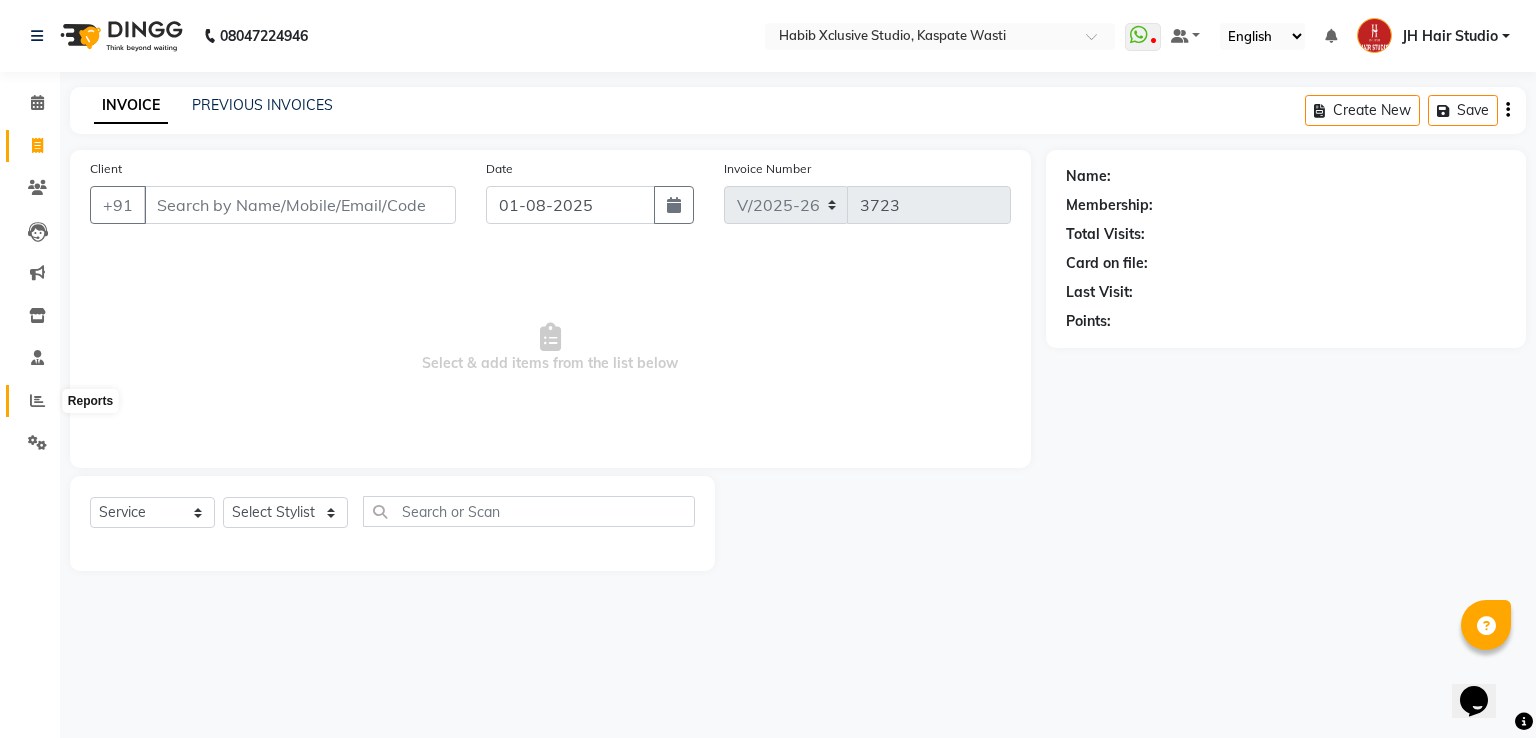 click 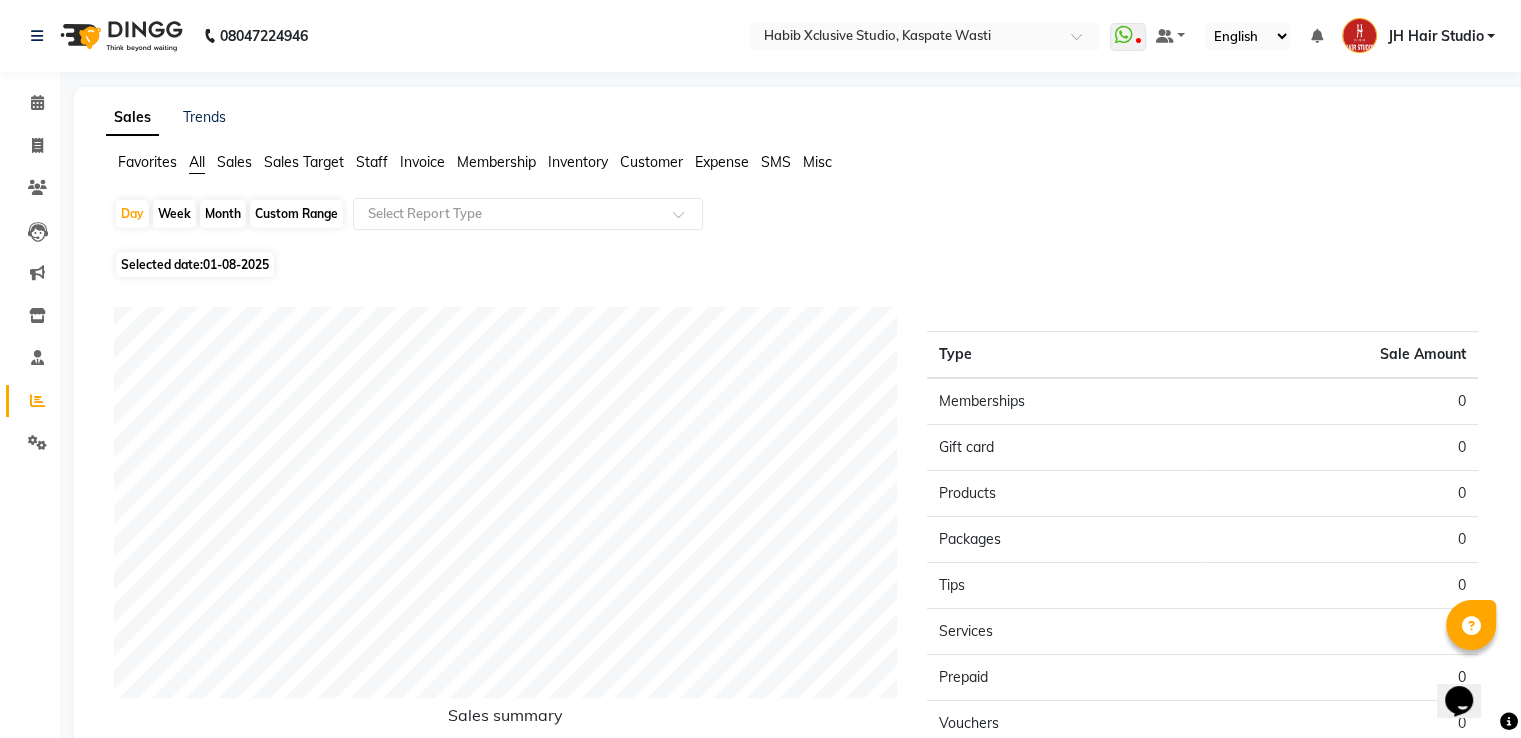 click on "Custom Range" 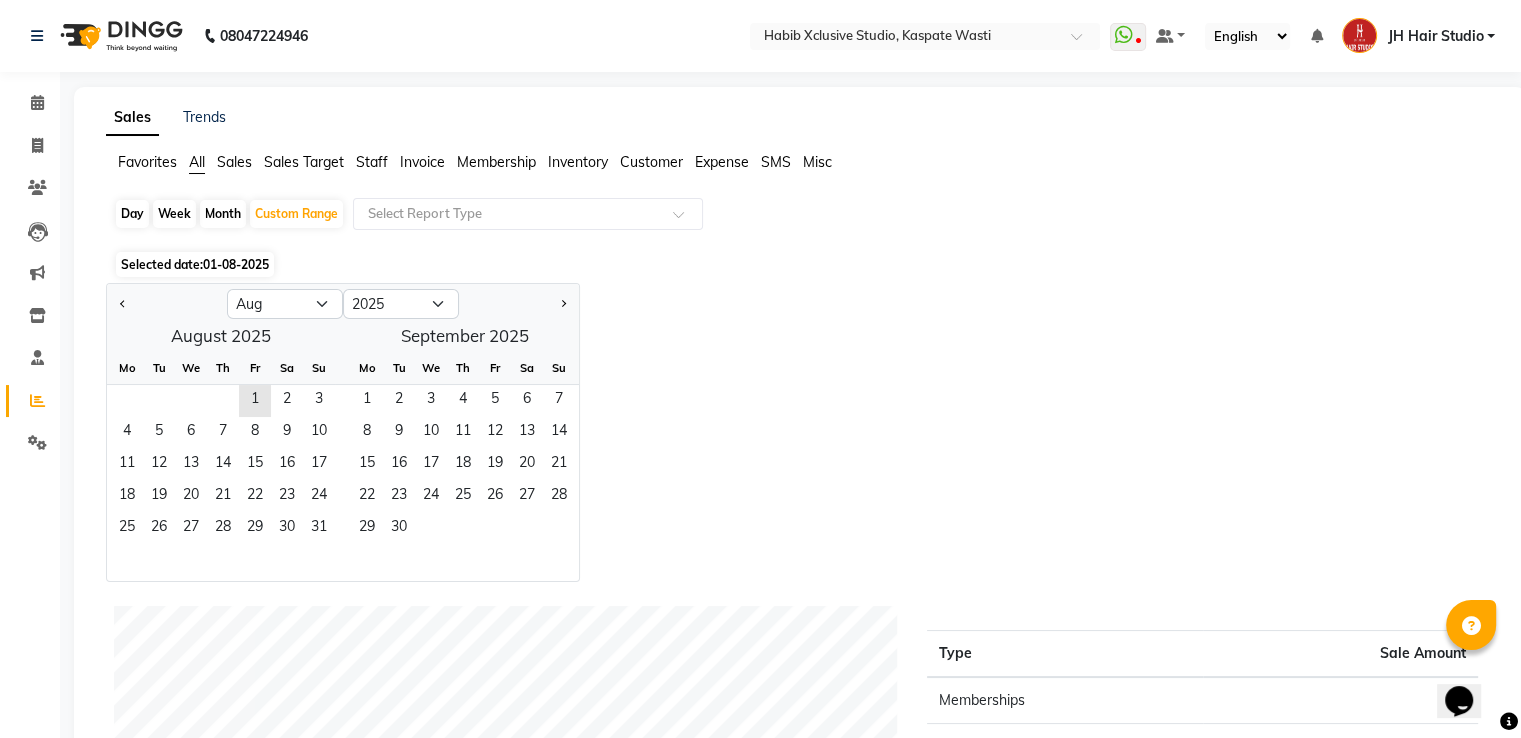 click on "Month" 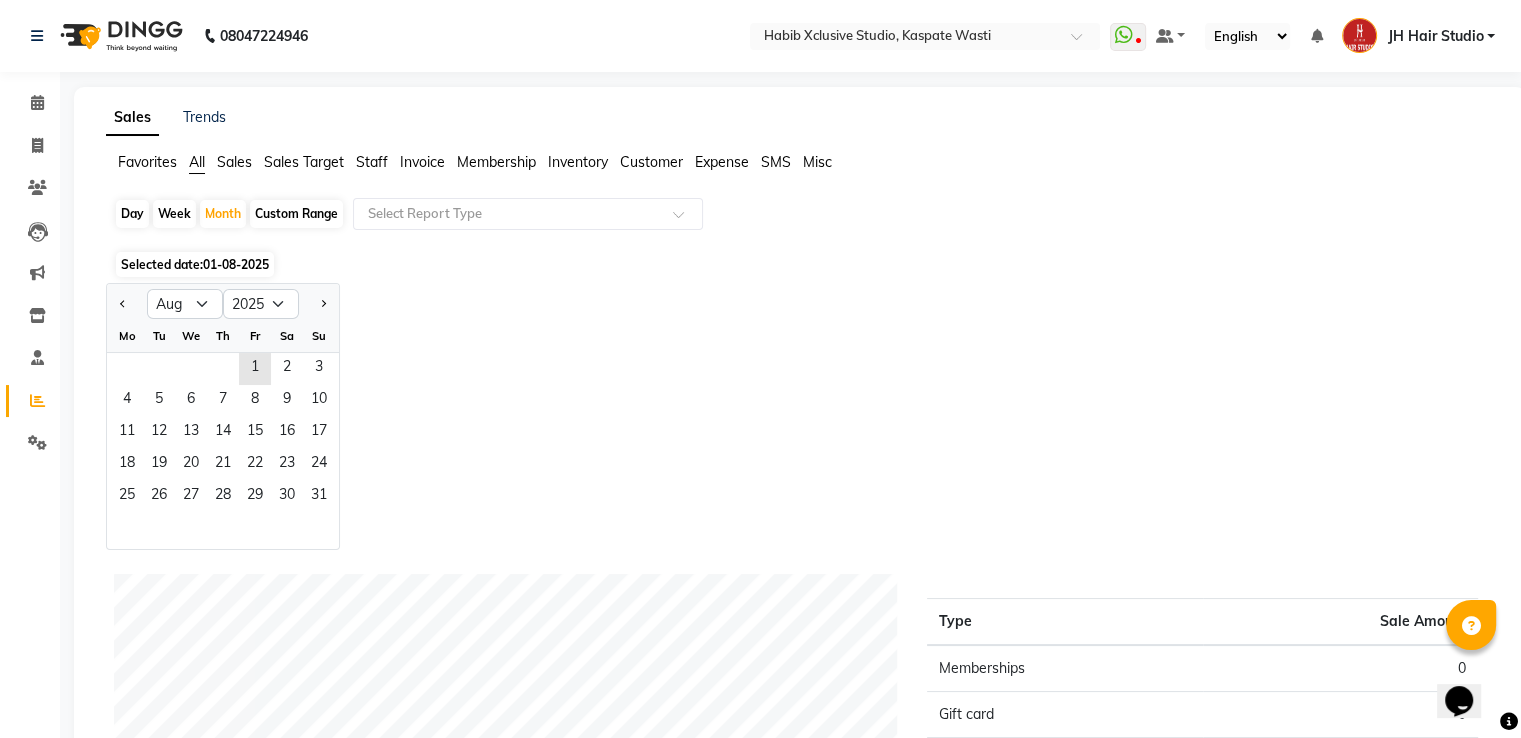 click on "Custom Range" 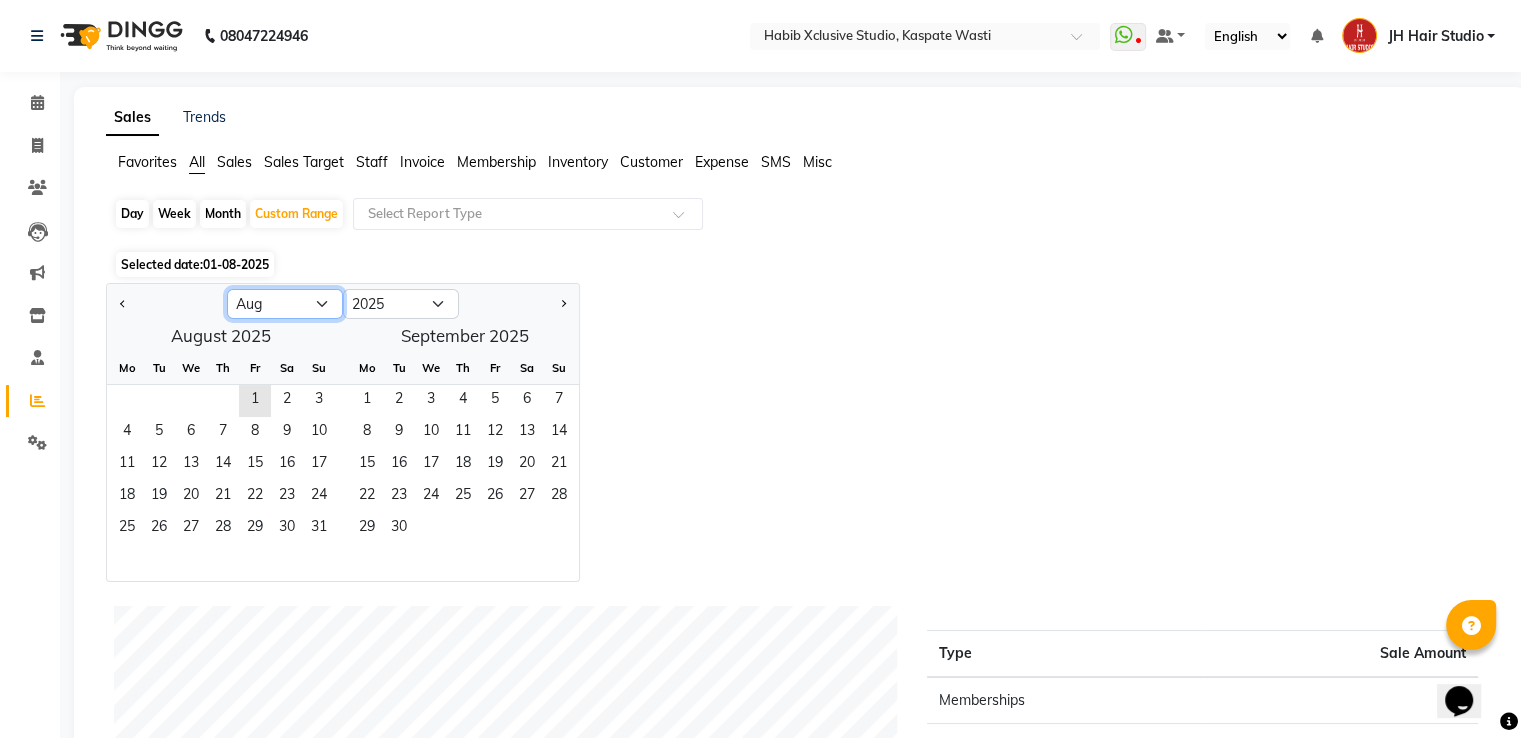 click on "Jan Feb Mar Apr May Jun Jul Aug Sep Oct Nov Dec" 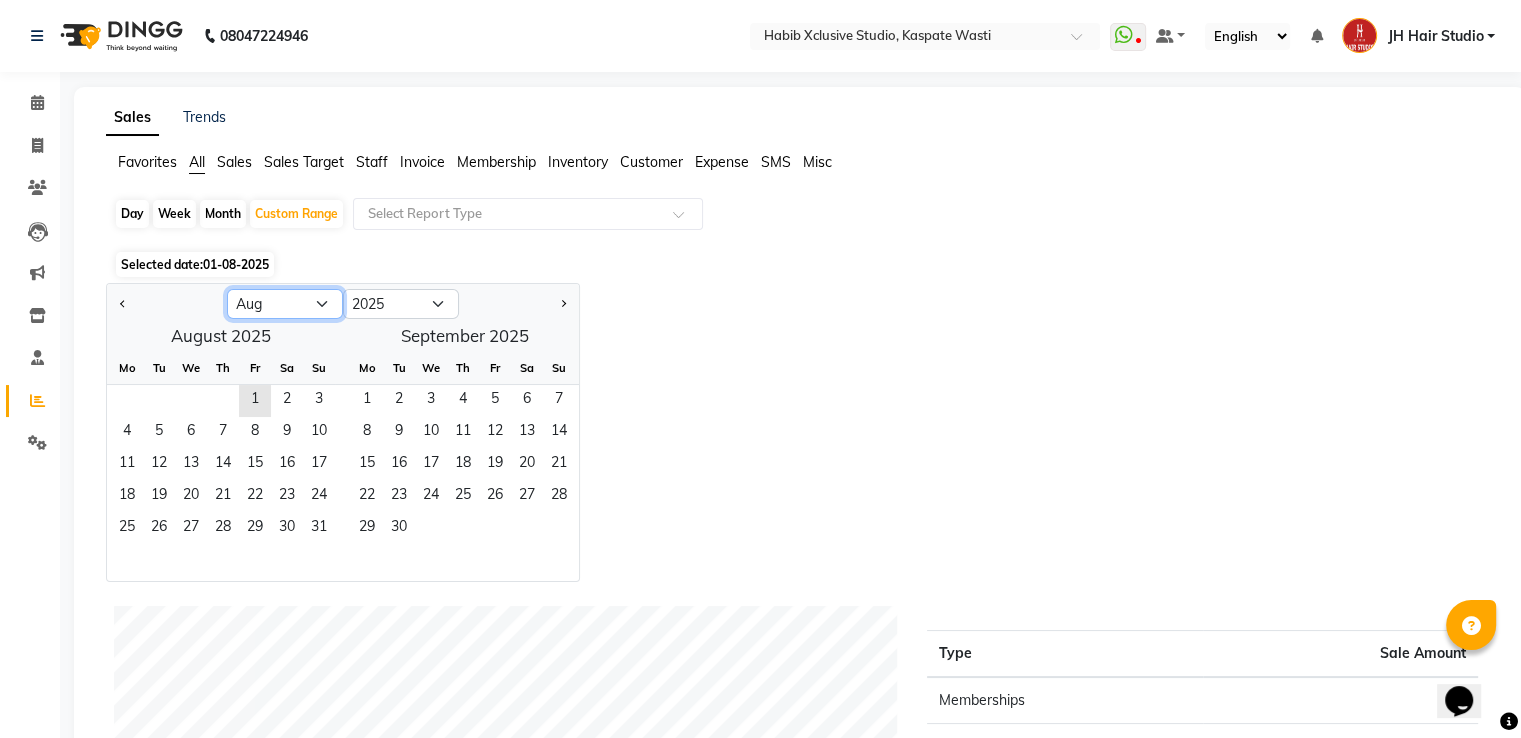 select on "7" 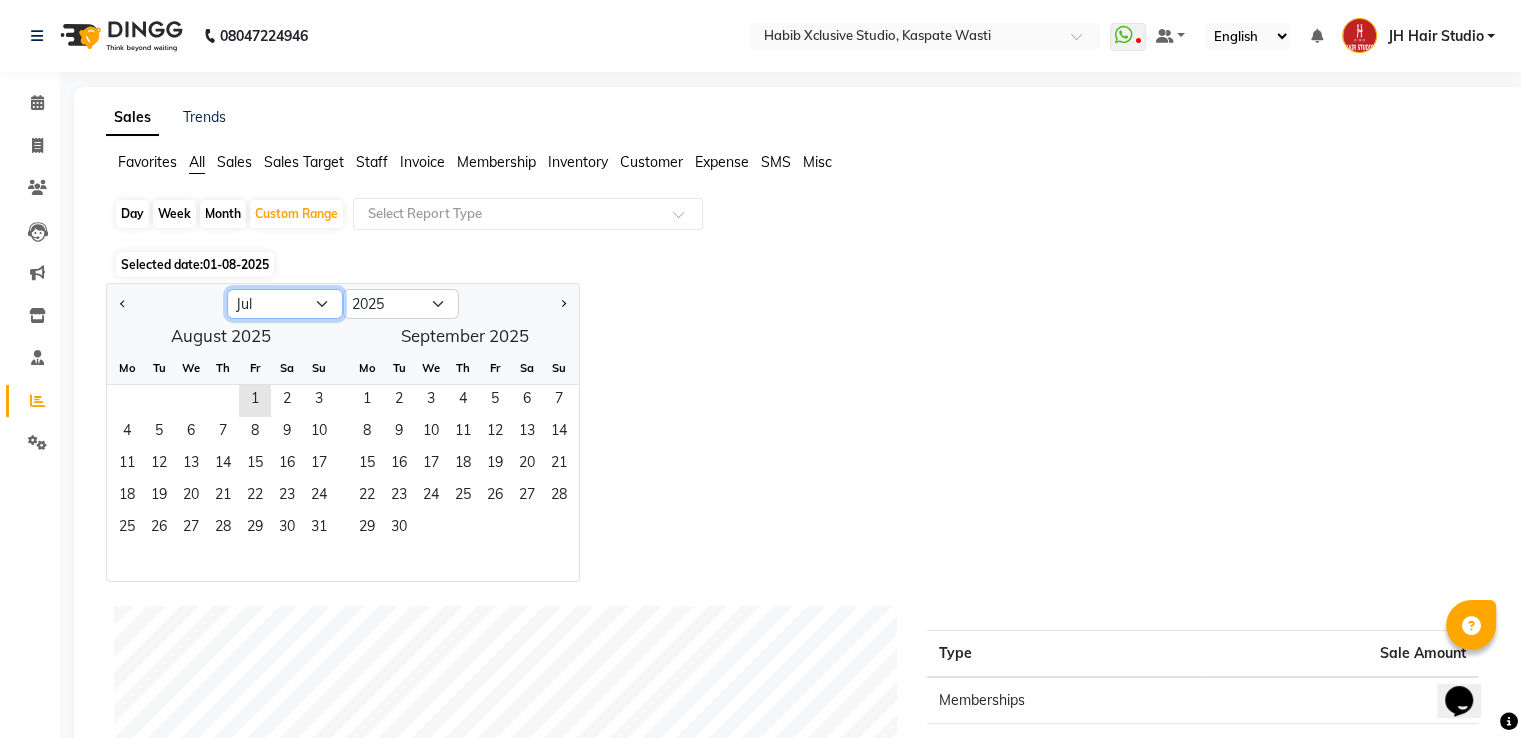click on "Jan Feb Mar Apr May Jun Jul Aug Sep Oct Nov Dec" 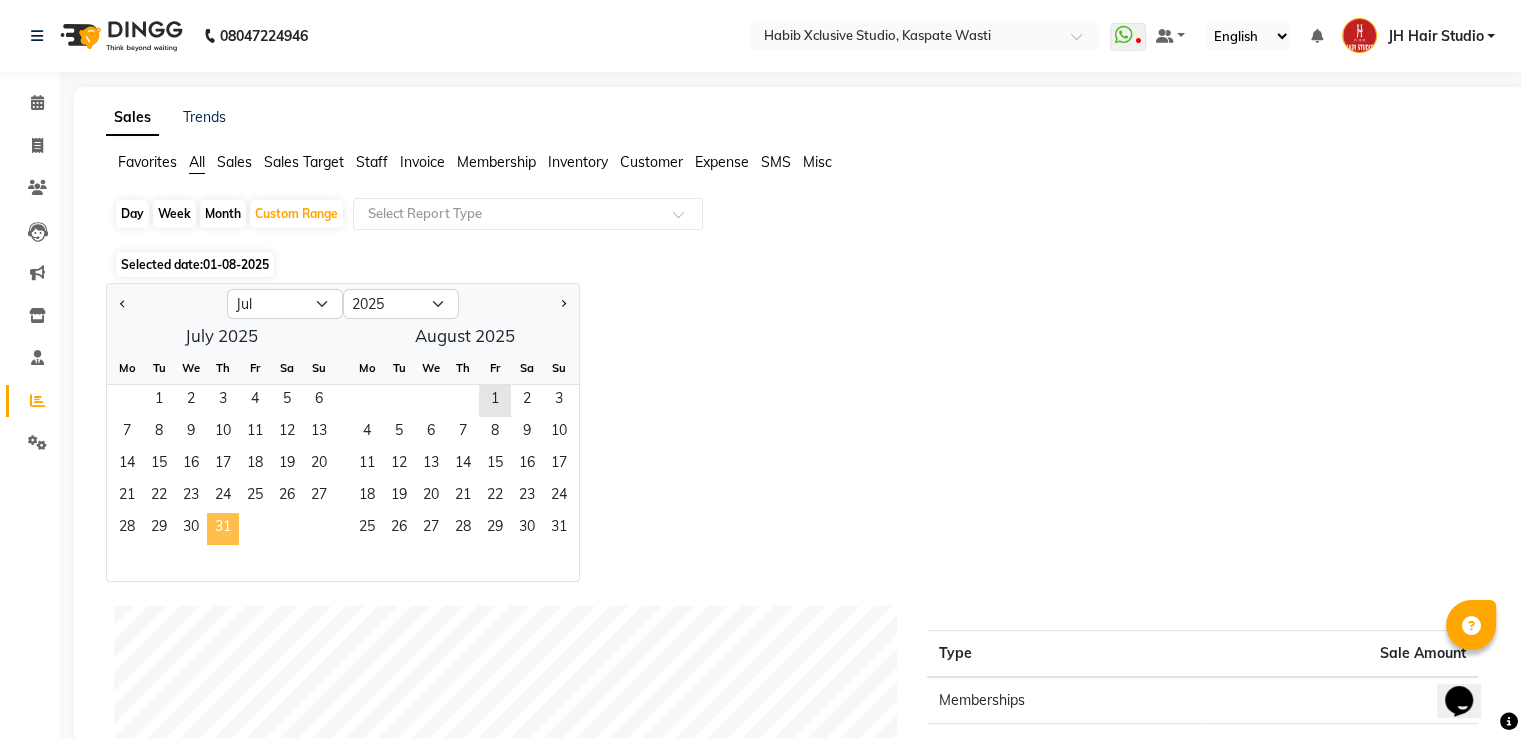 click on "31" 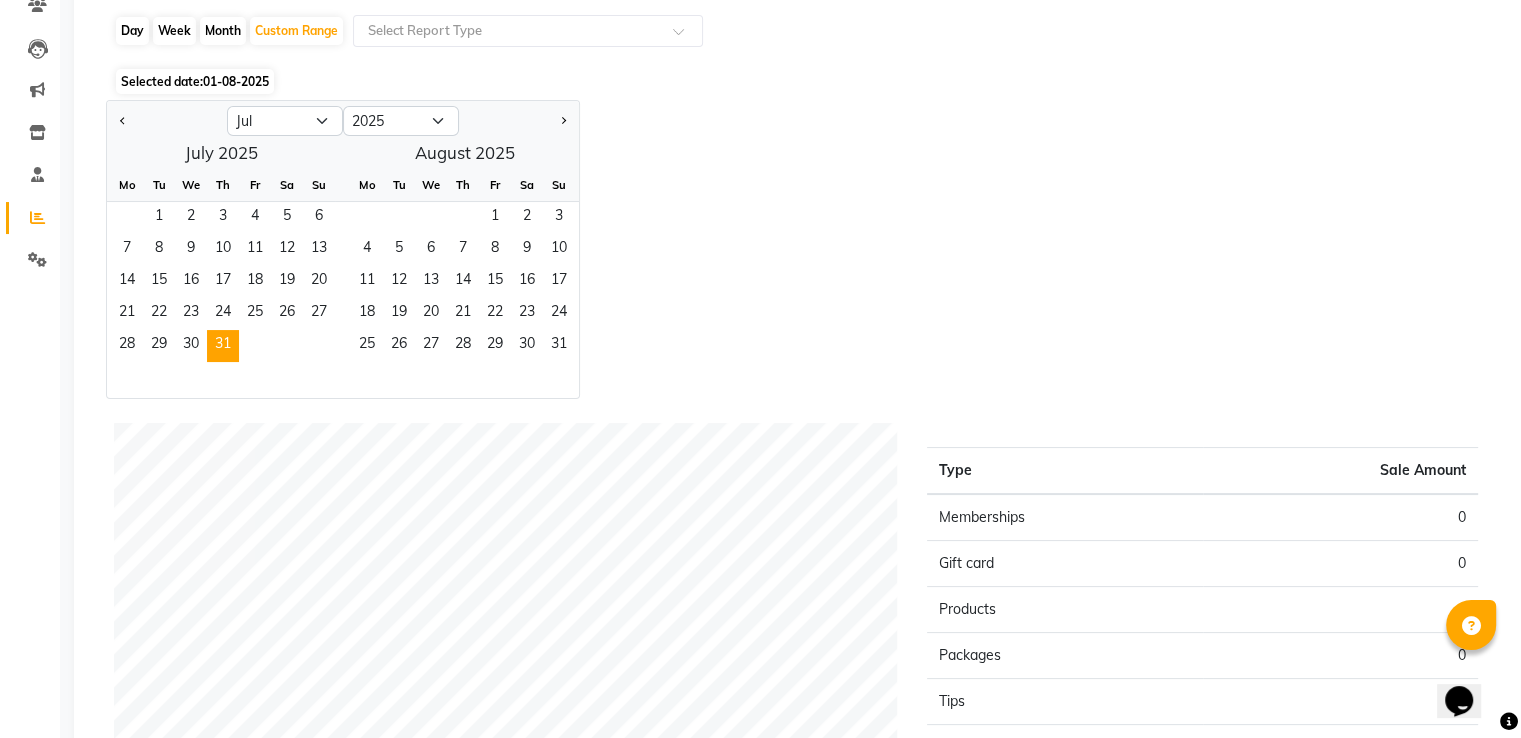 scroll, scrollTop: 197, scrollLeft: 0, axis: vertical 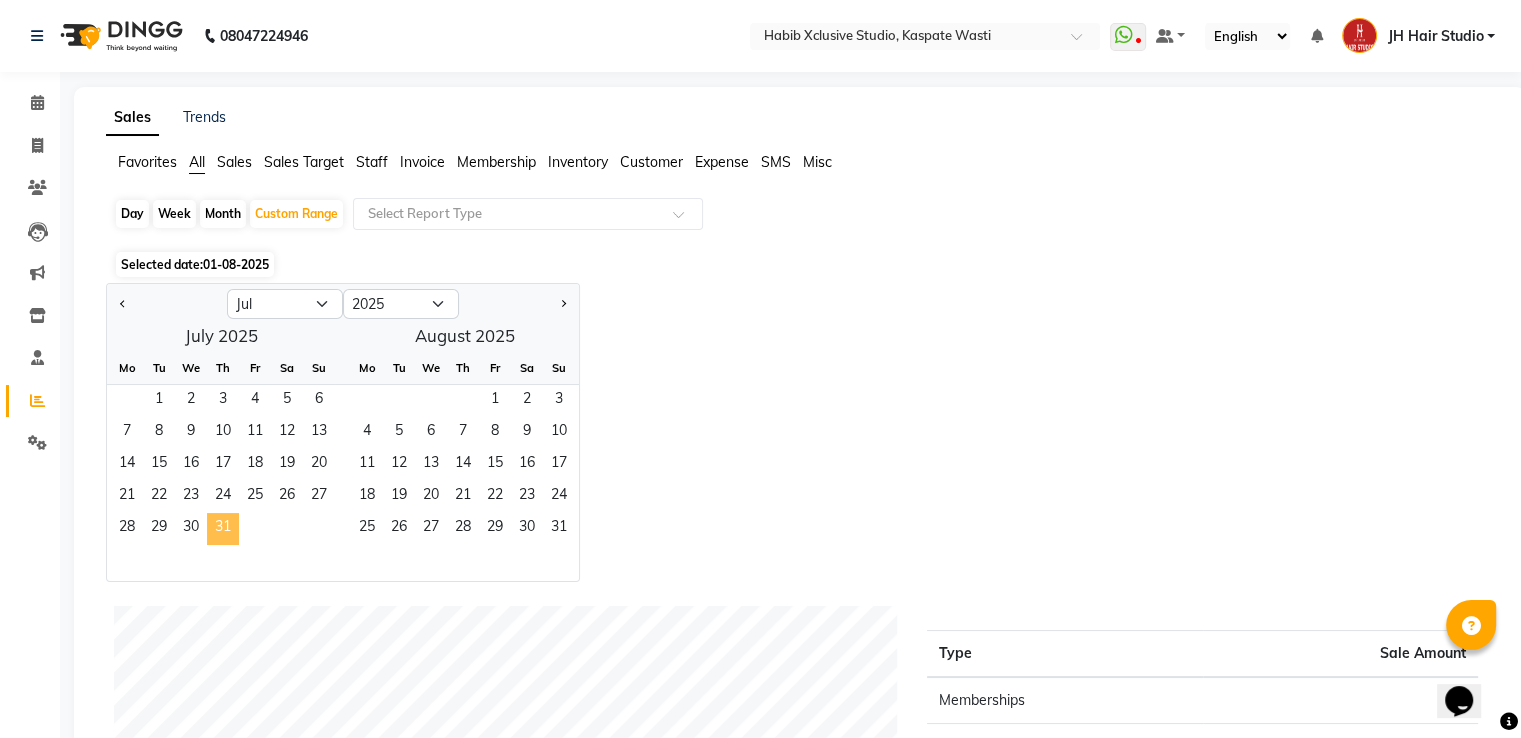 click on "31" 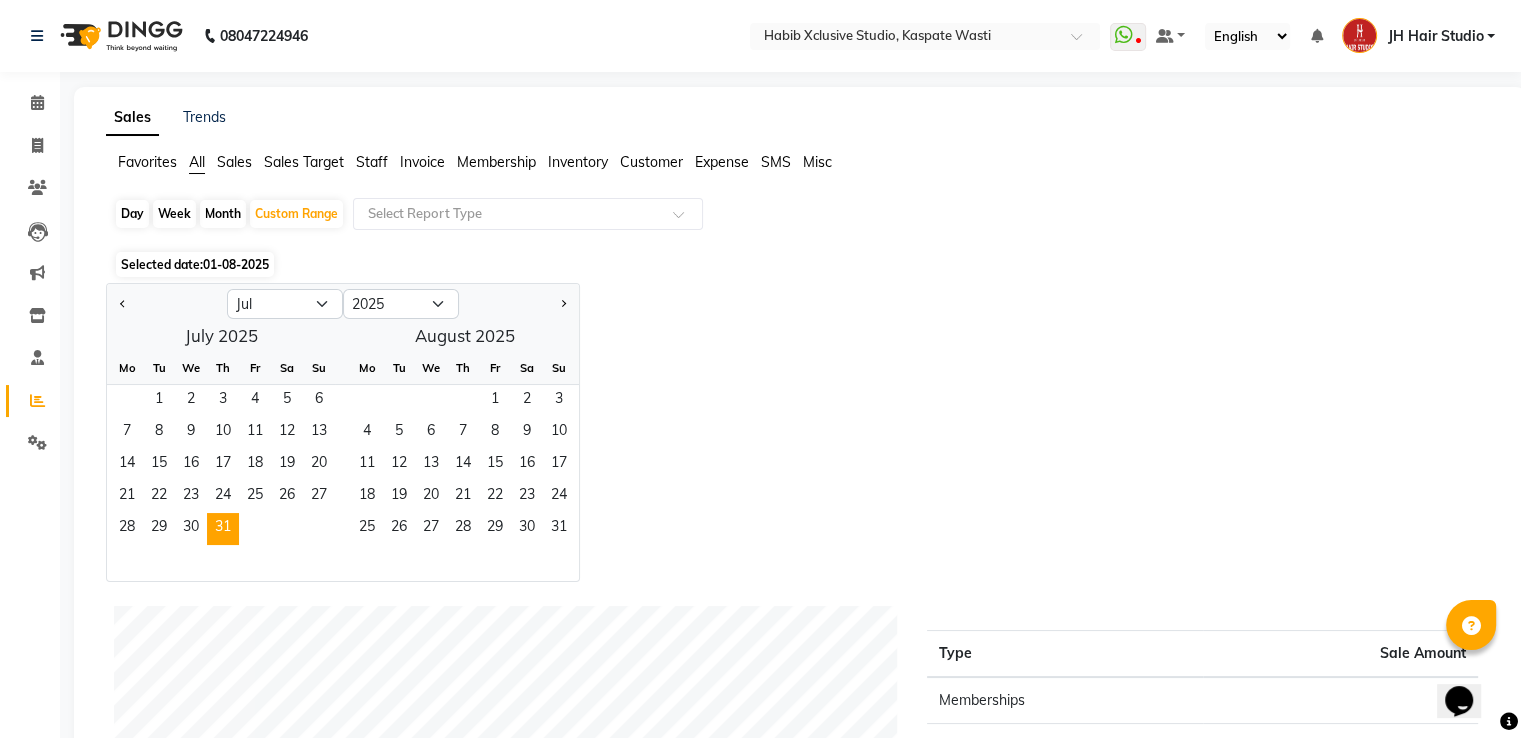 click on "Day" 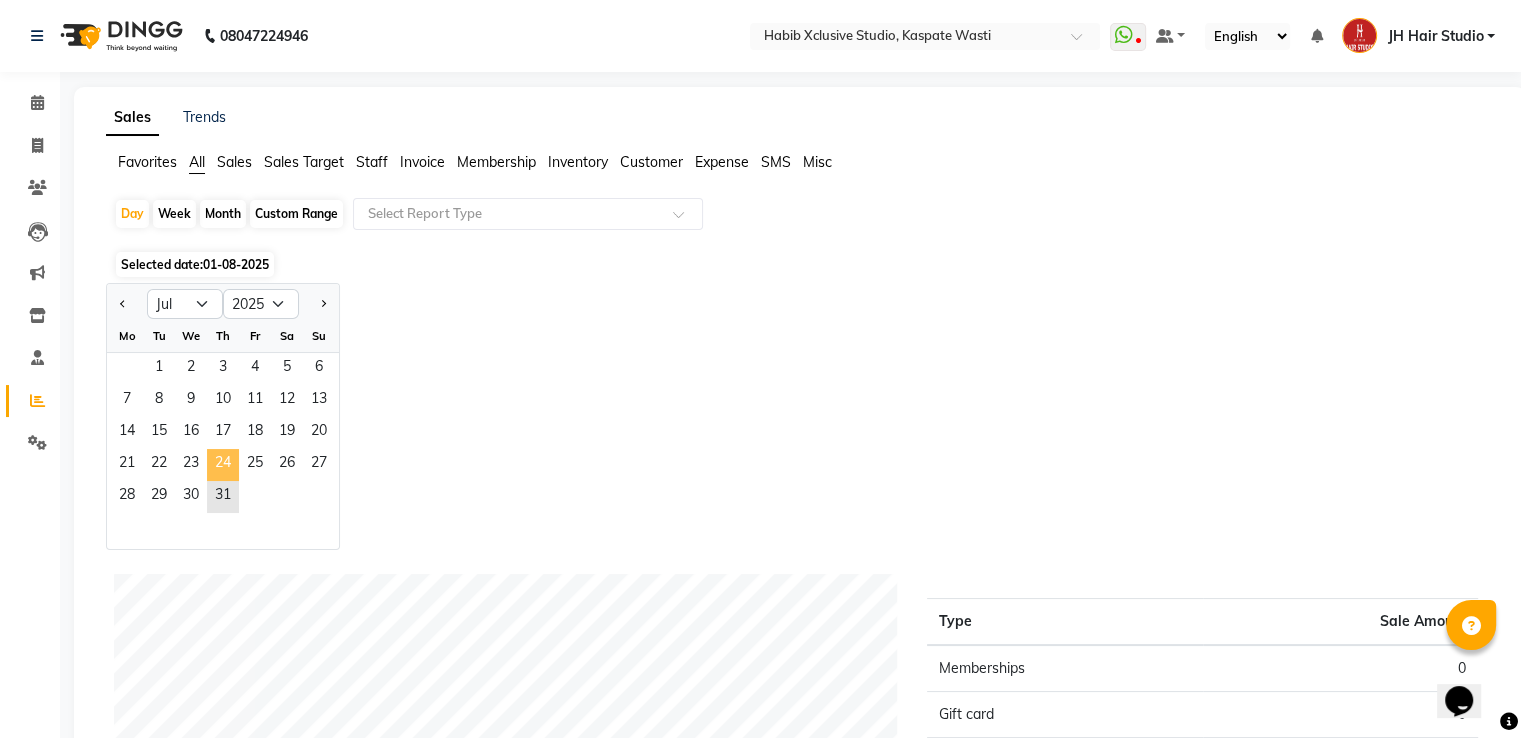 click on "24" 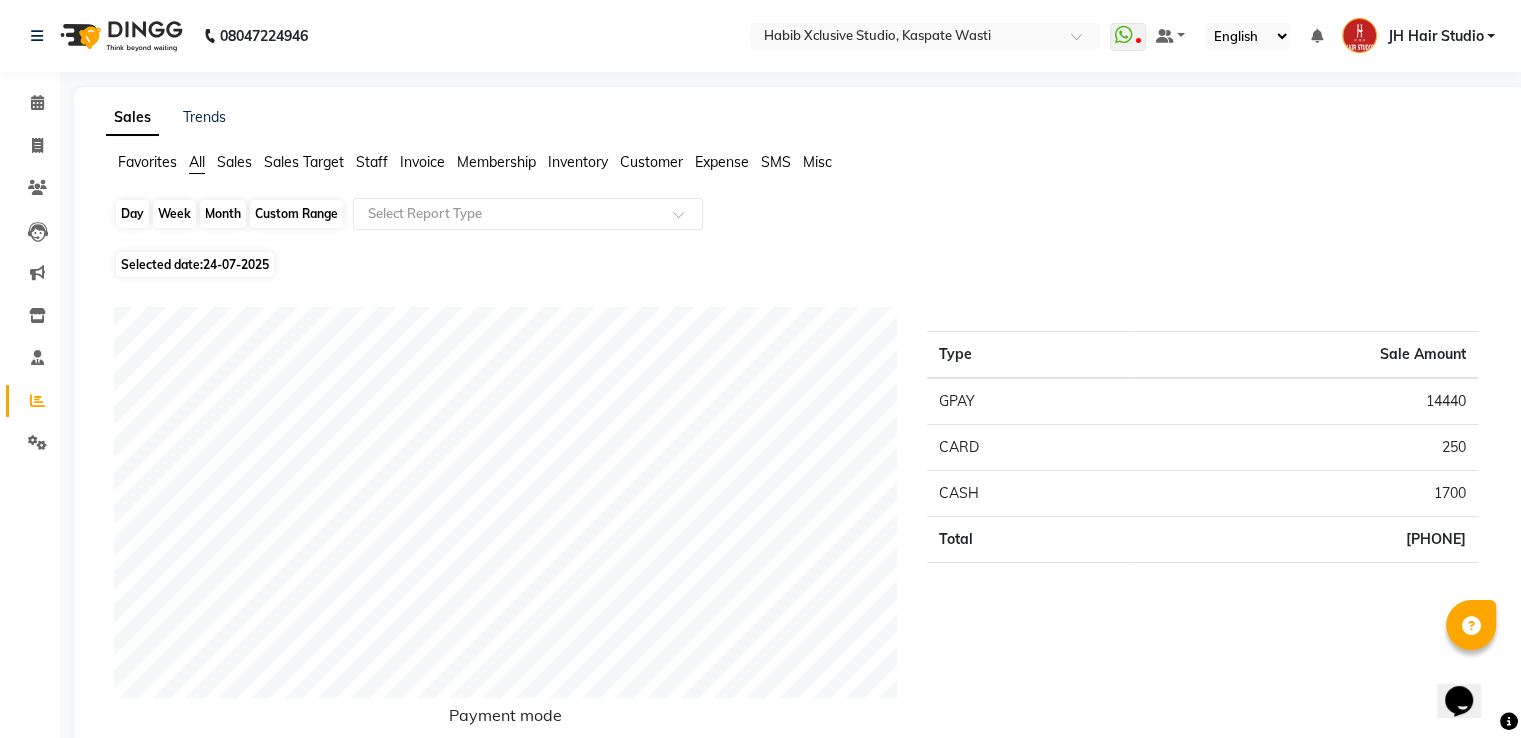 click on "Day" 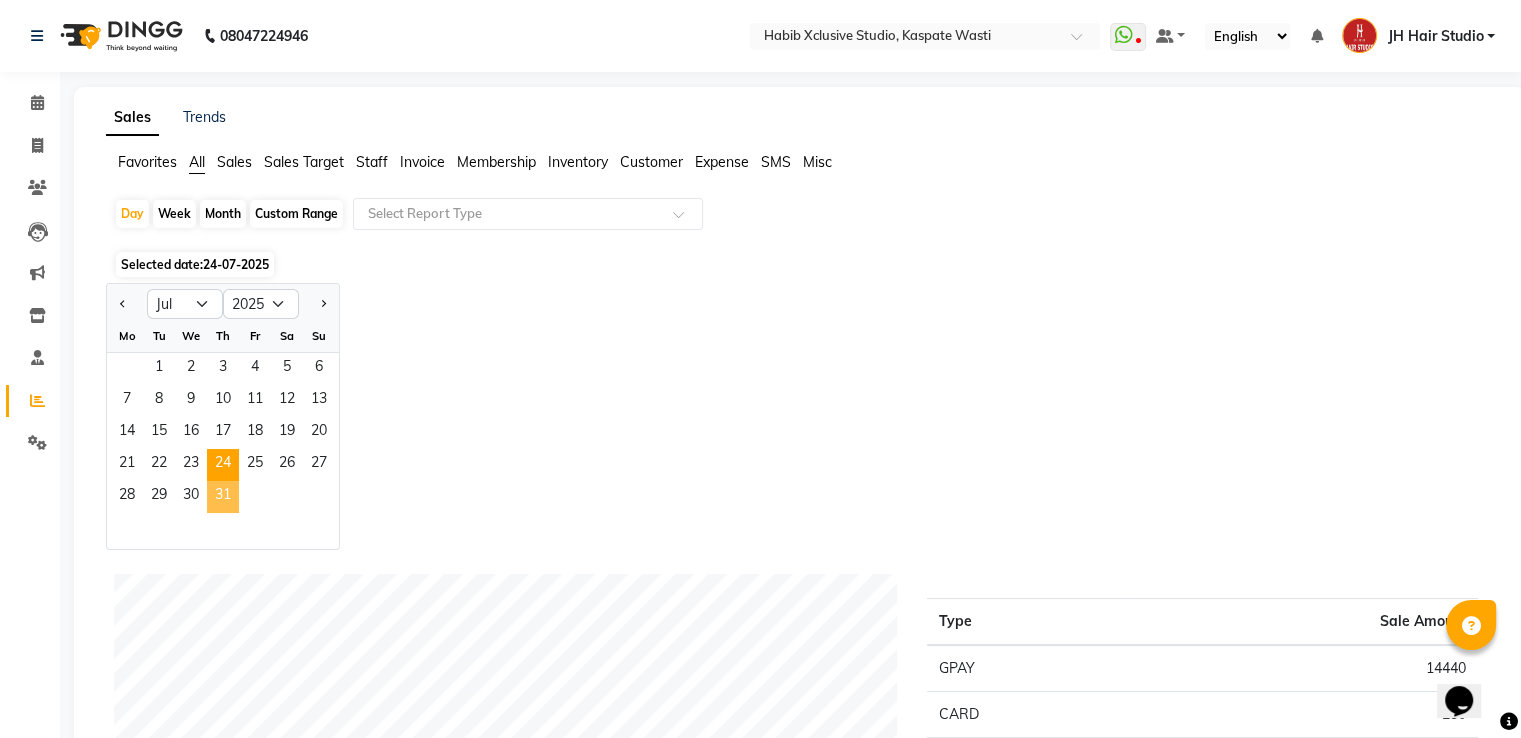 click on "31" 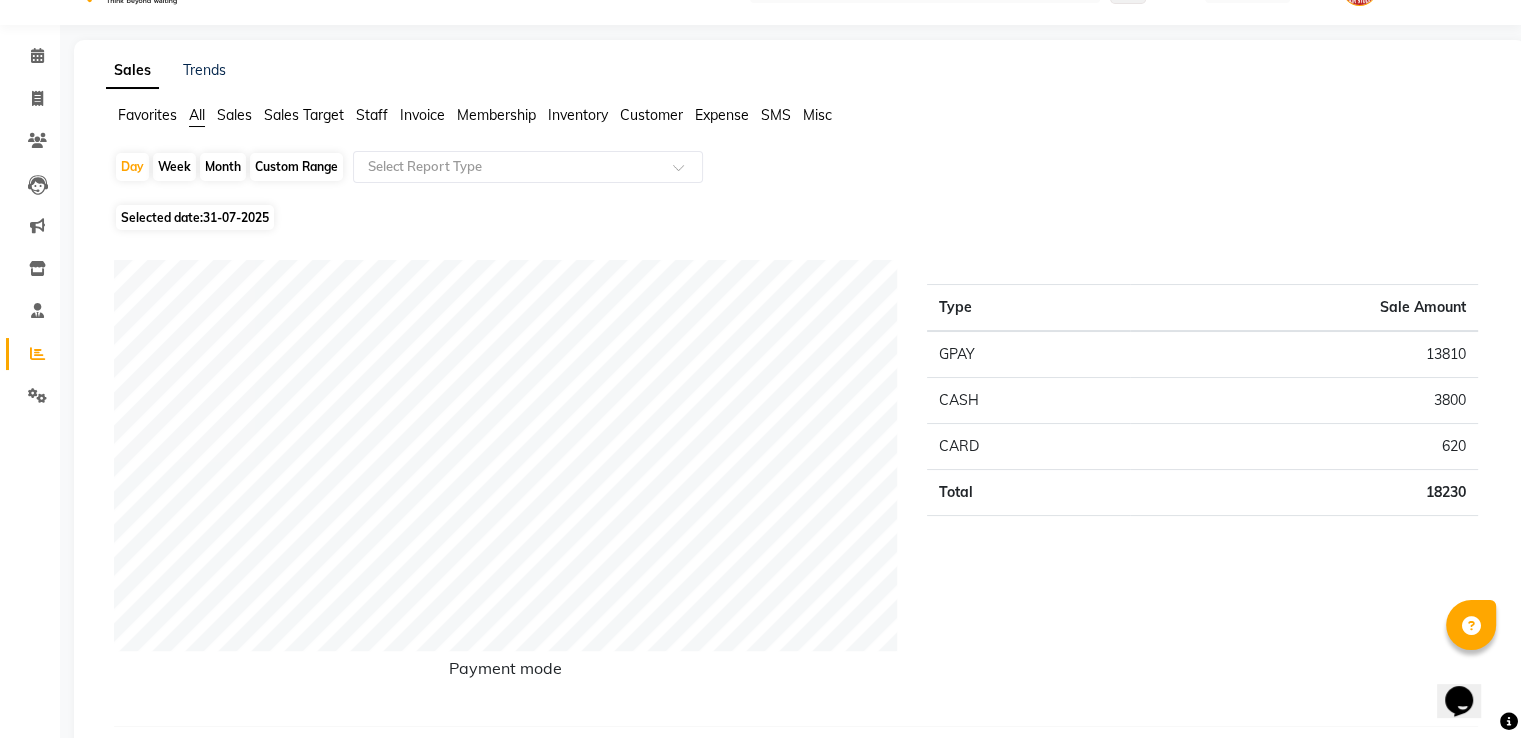scroll, scrollTop: 0, scrollLeft: 0, axis: both 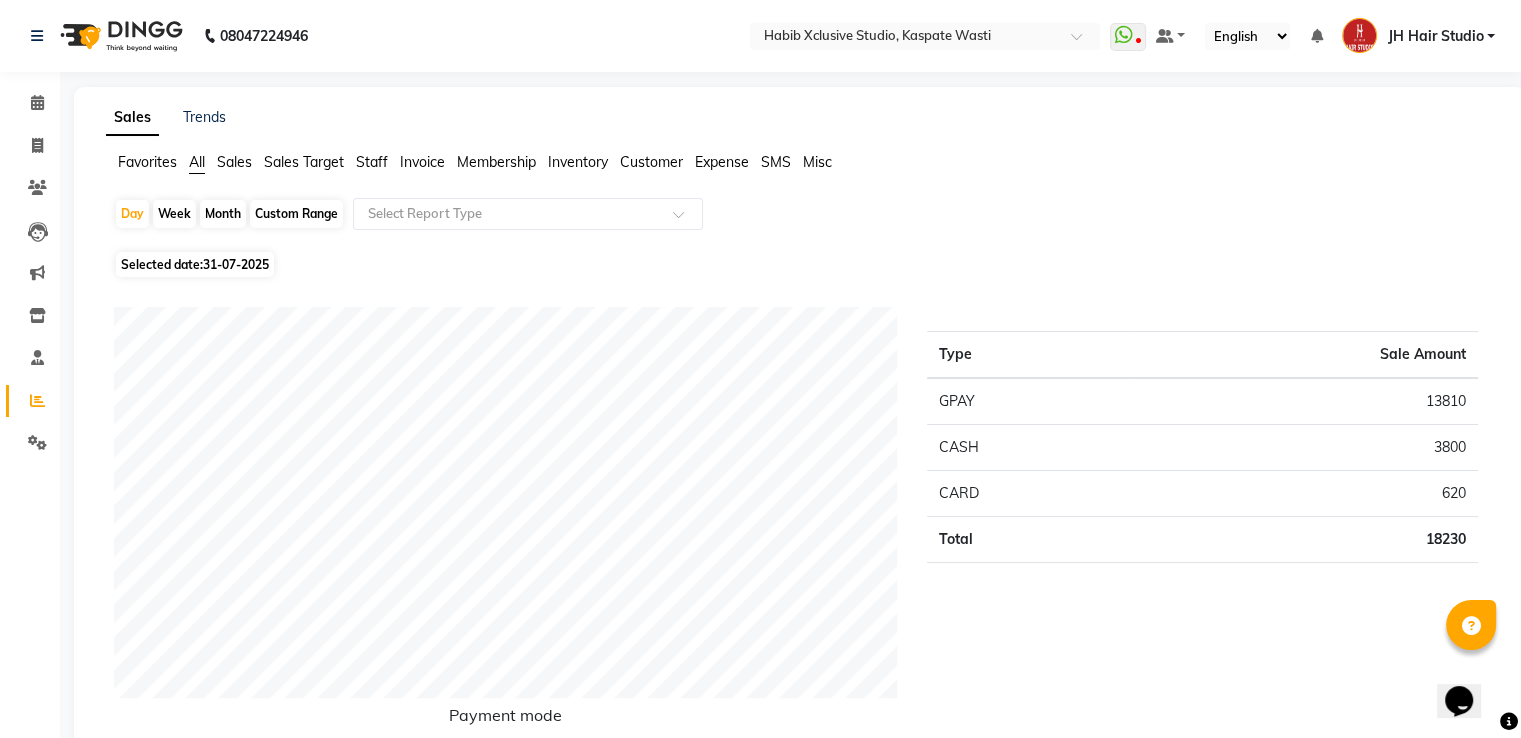 click on "Month" 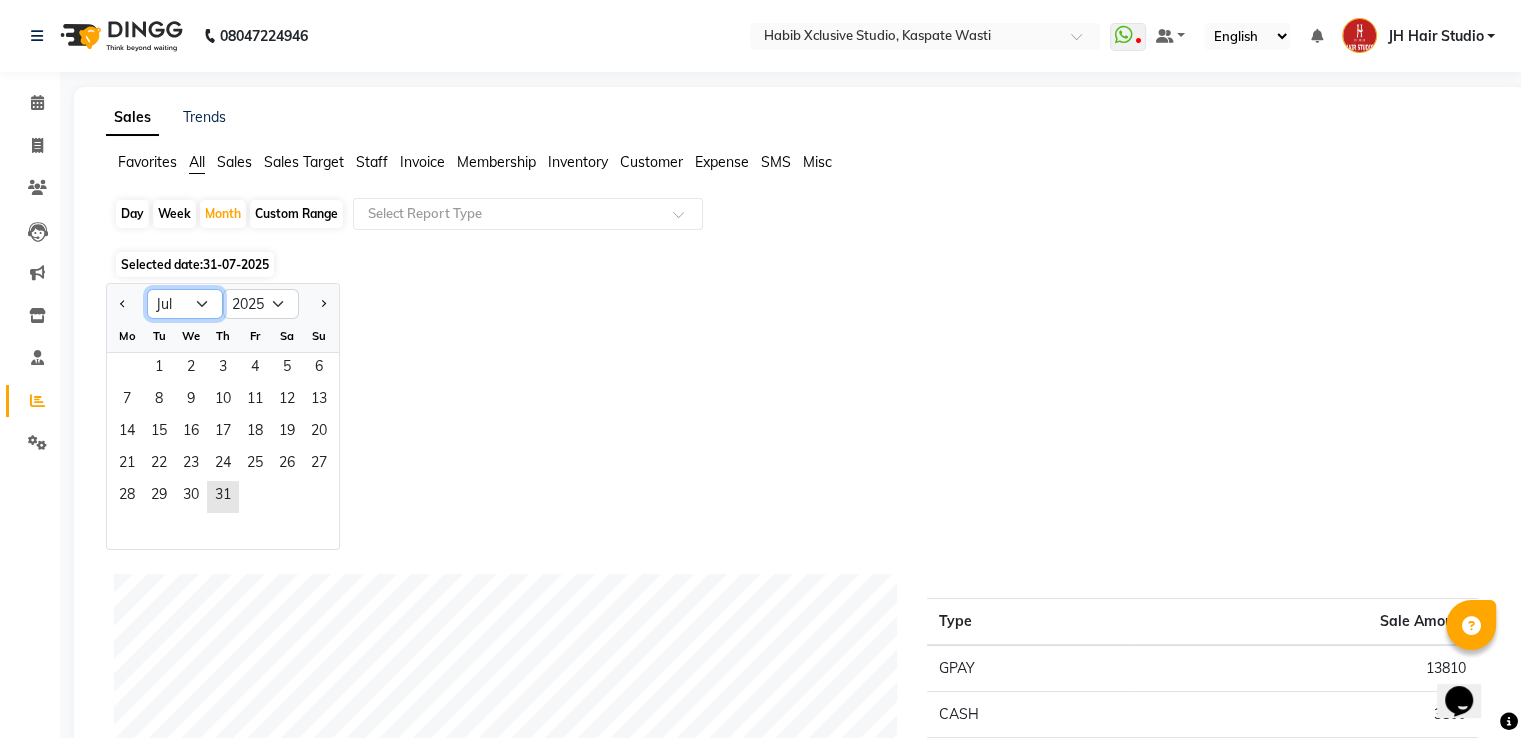 click on "Jan Feb Mar Apr May Jun Jul Aug Sep Oct Nov Dec" 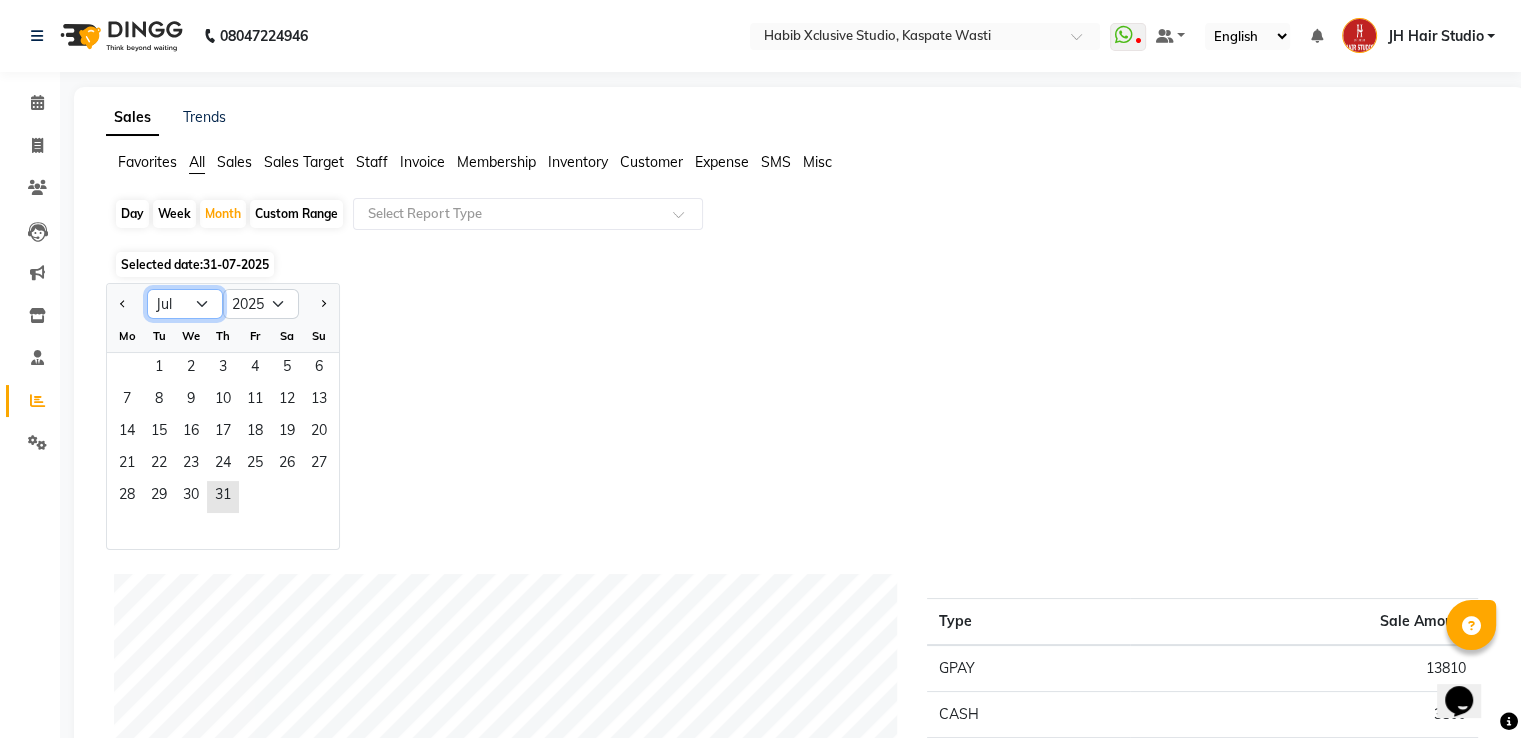 click on "Jan Feb Mar Apr May Jun Jul Aug Sep Oct Nov Dec" 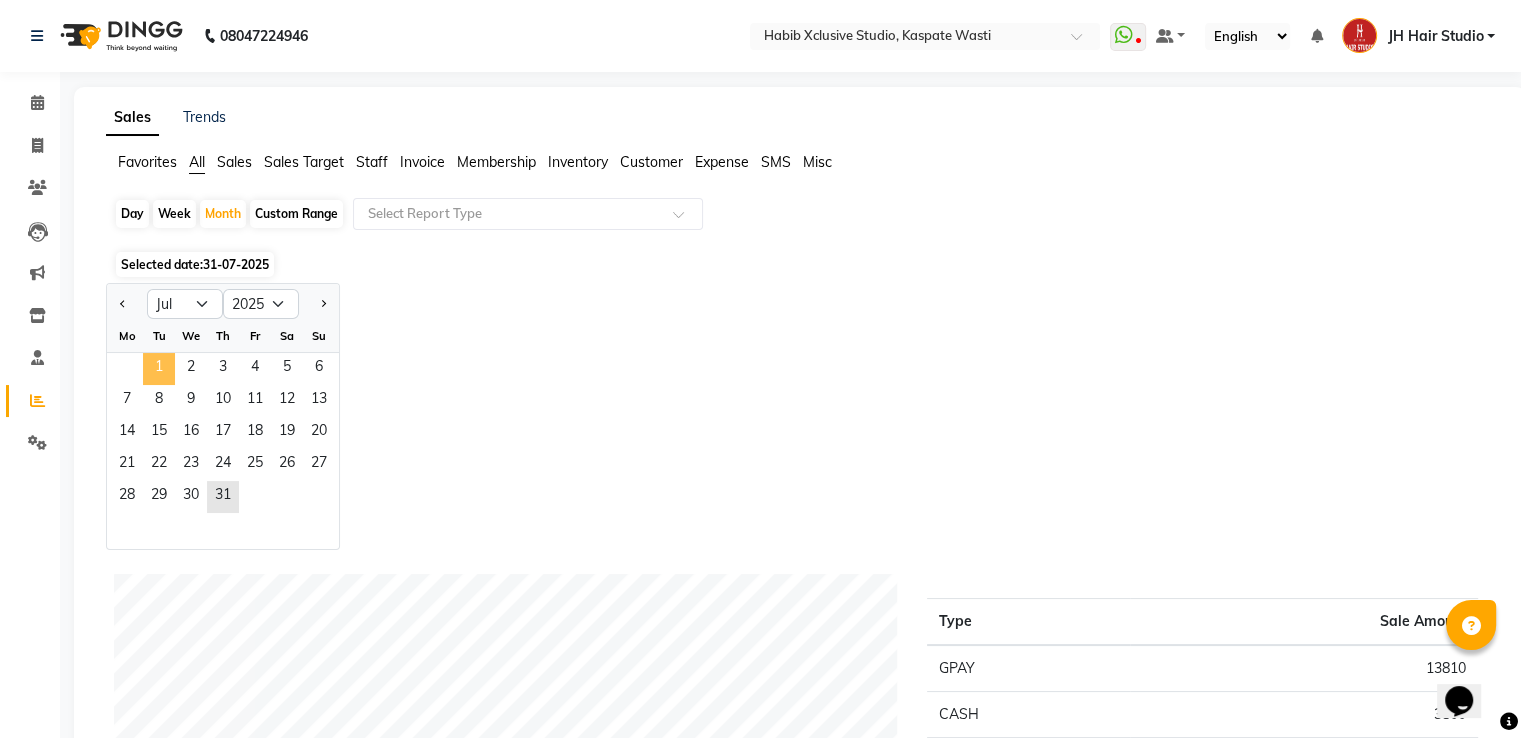 click on "1" 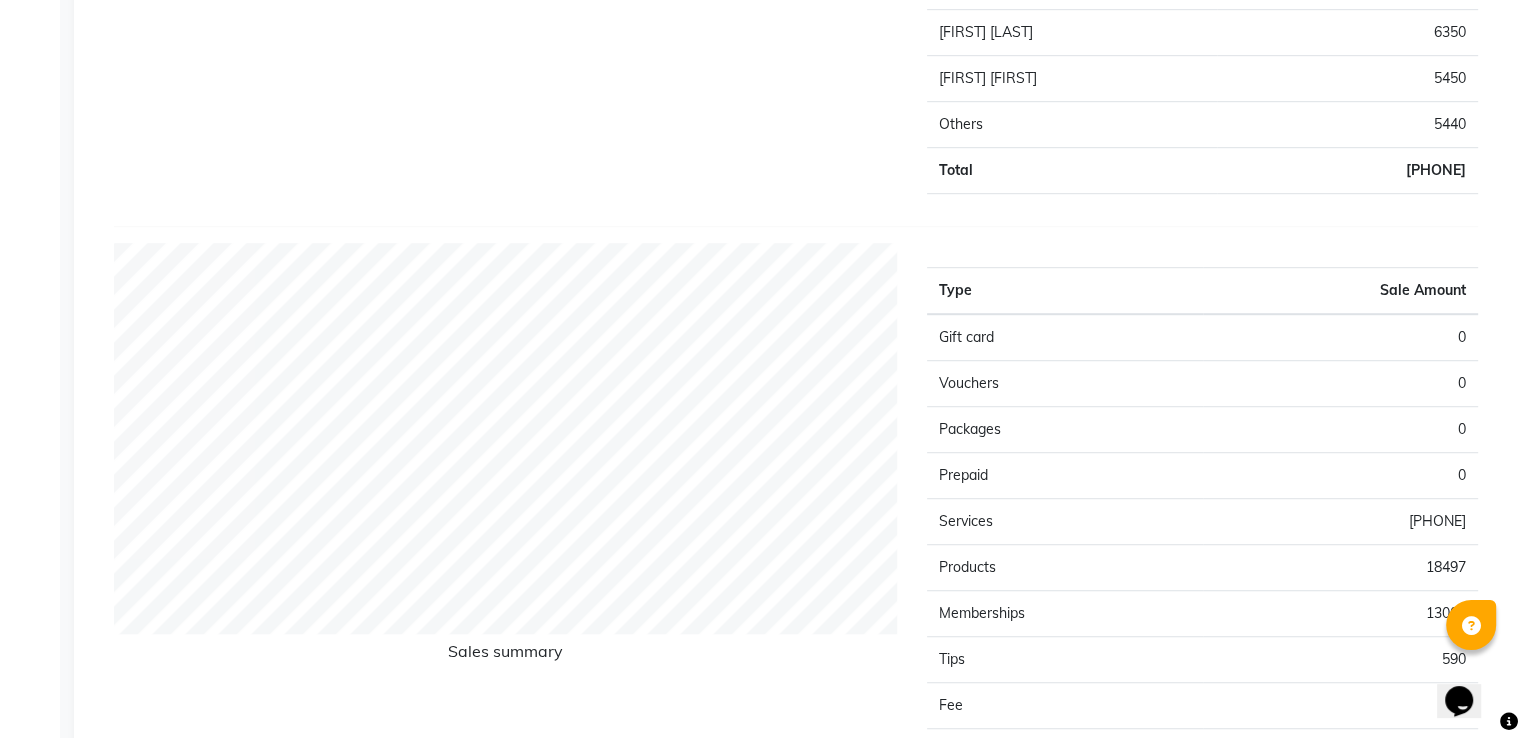 scroll, scrollTop: 1192, scrollLeft: 0, axis: vertical 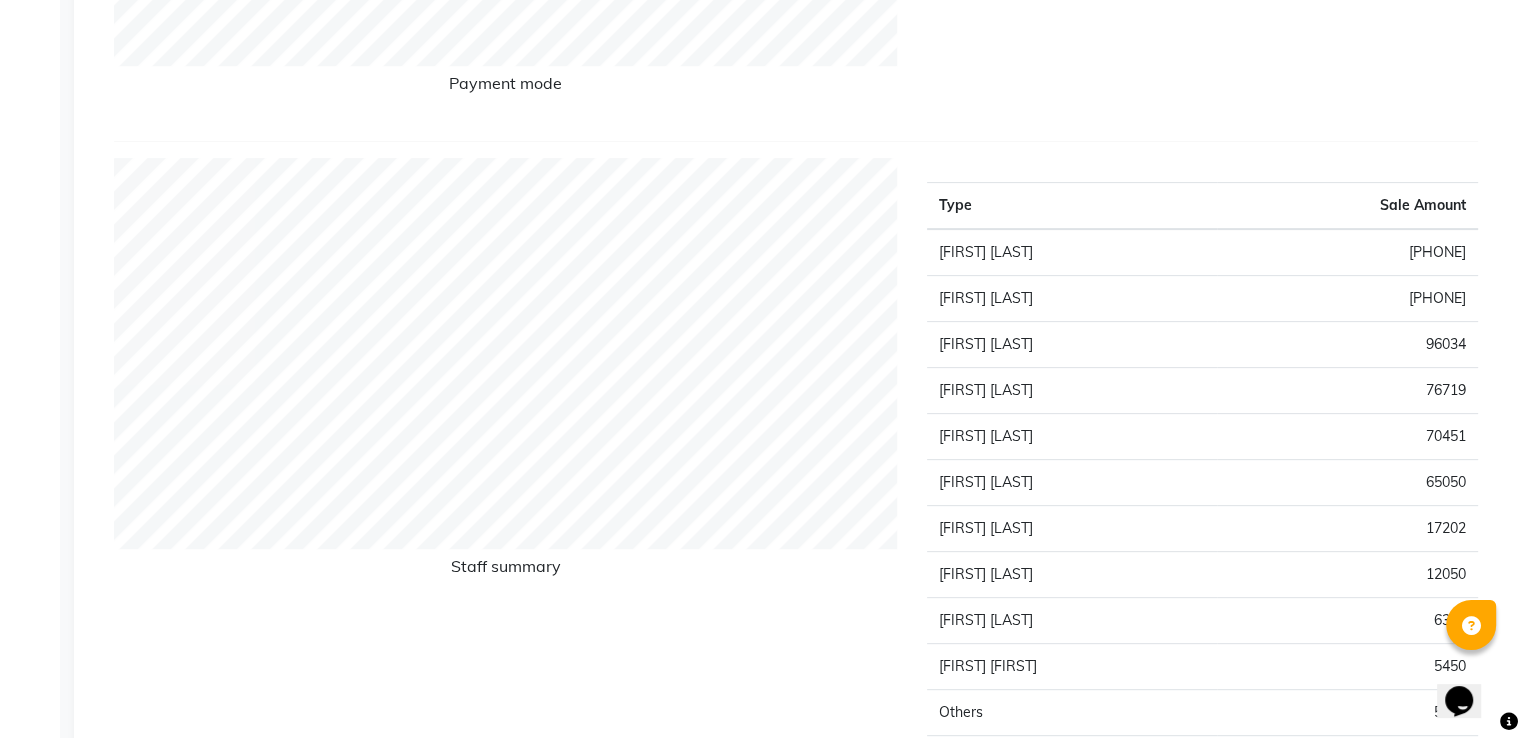 click on "Staff summary" 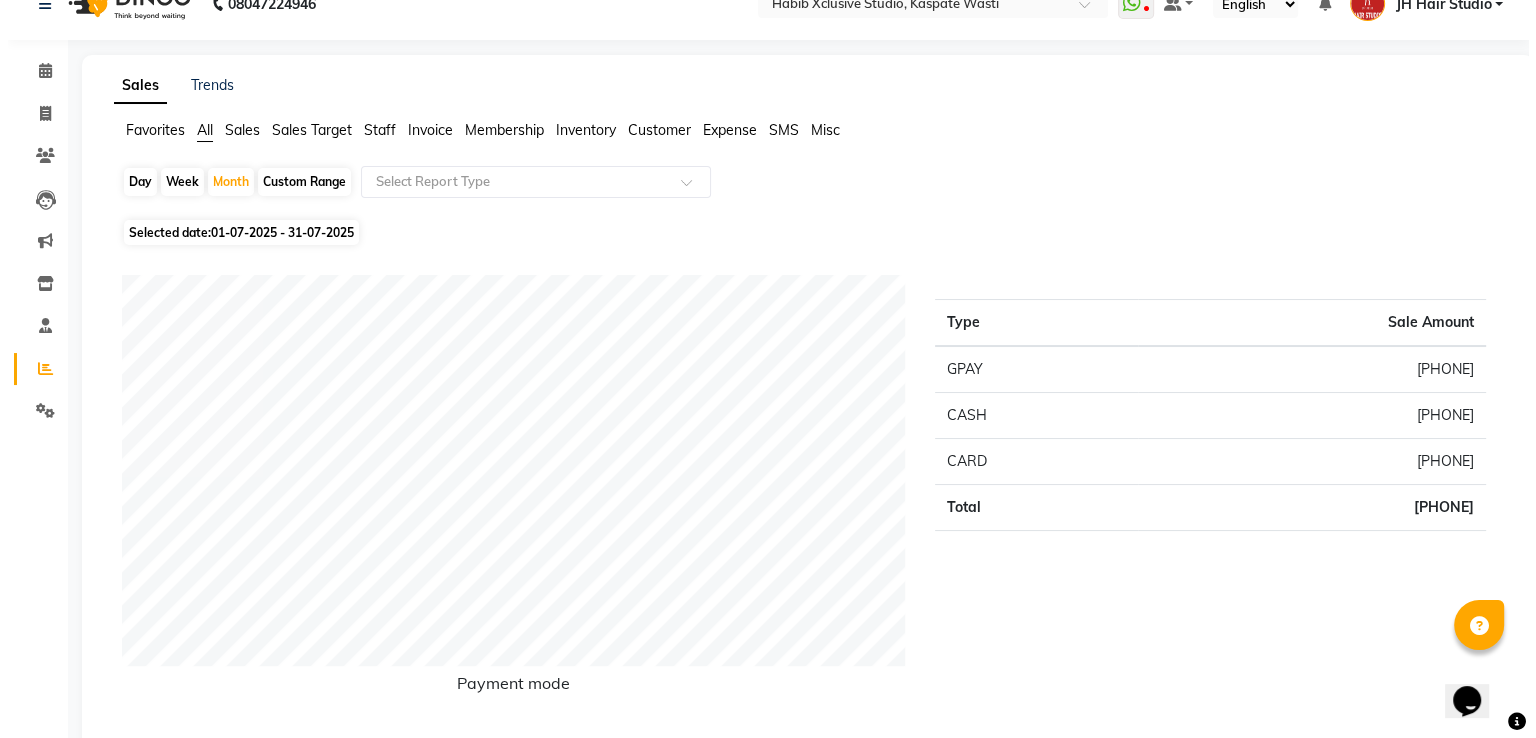 scroll, scrollTop: 0, scrollLeft: 0, axis: both 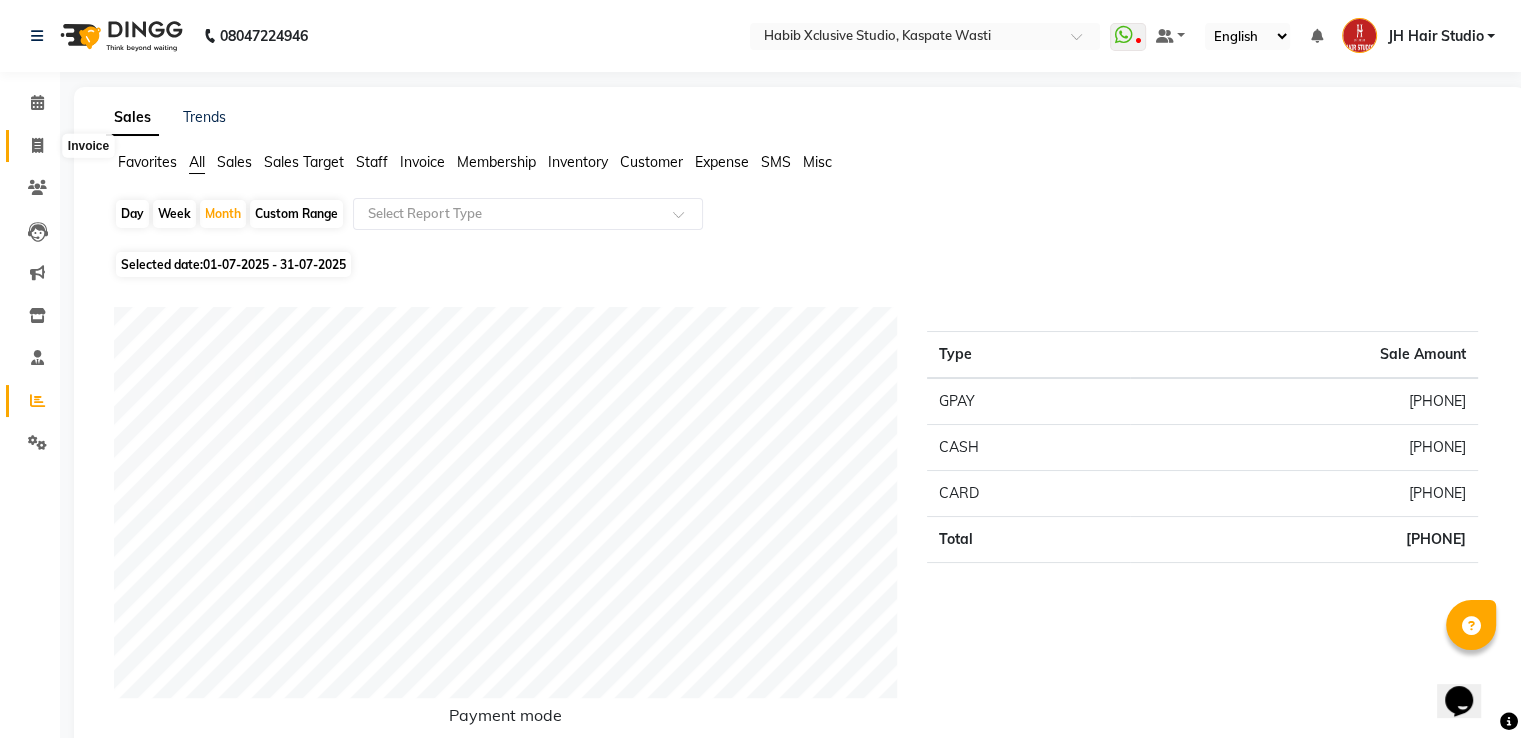 click 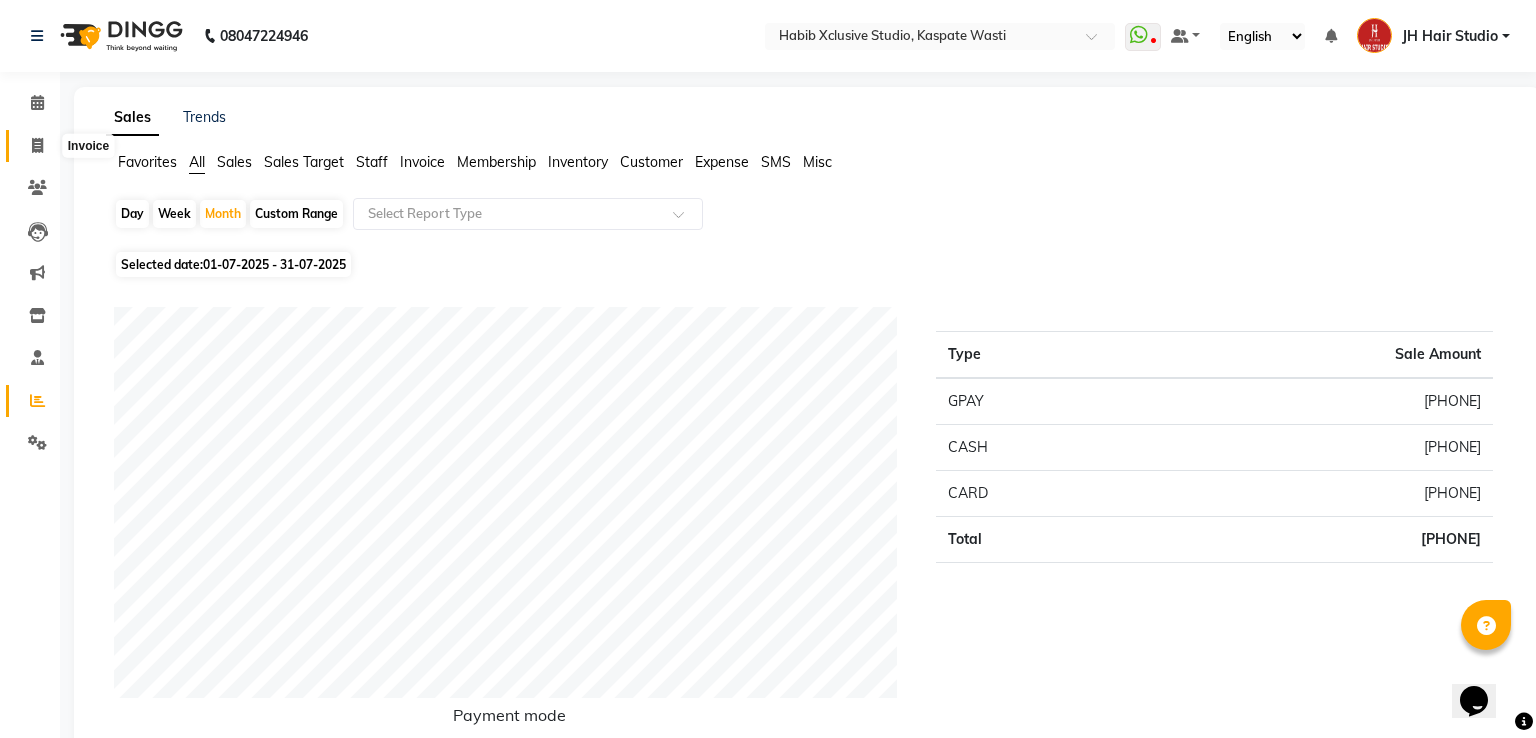 select on "130" 